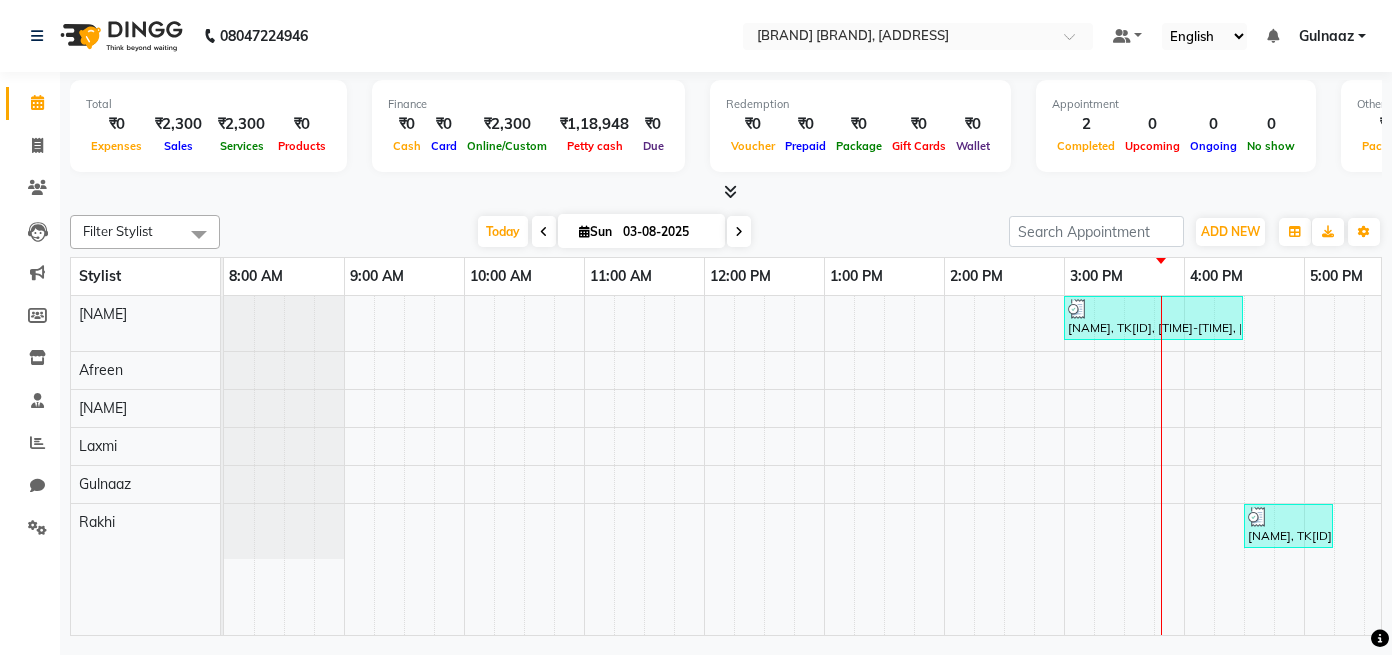 scroll, scrollTop: 0, scrollLeft: 0, axis: both 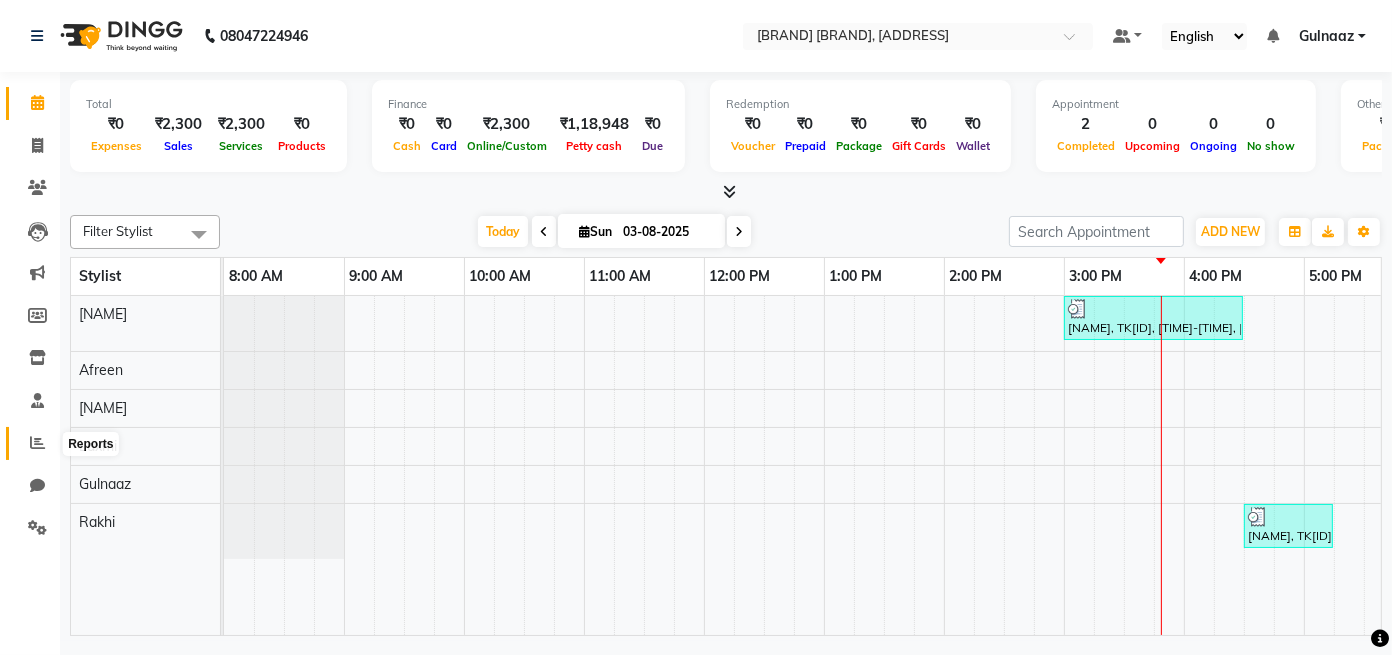 click 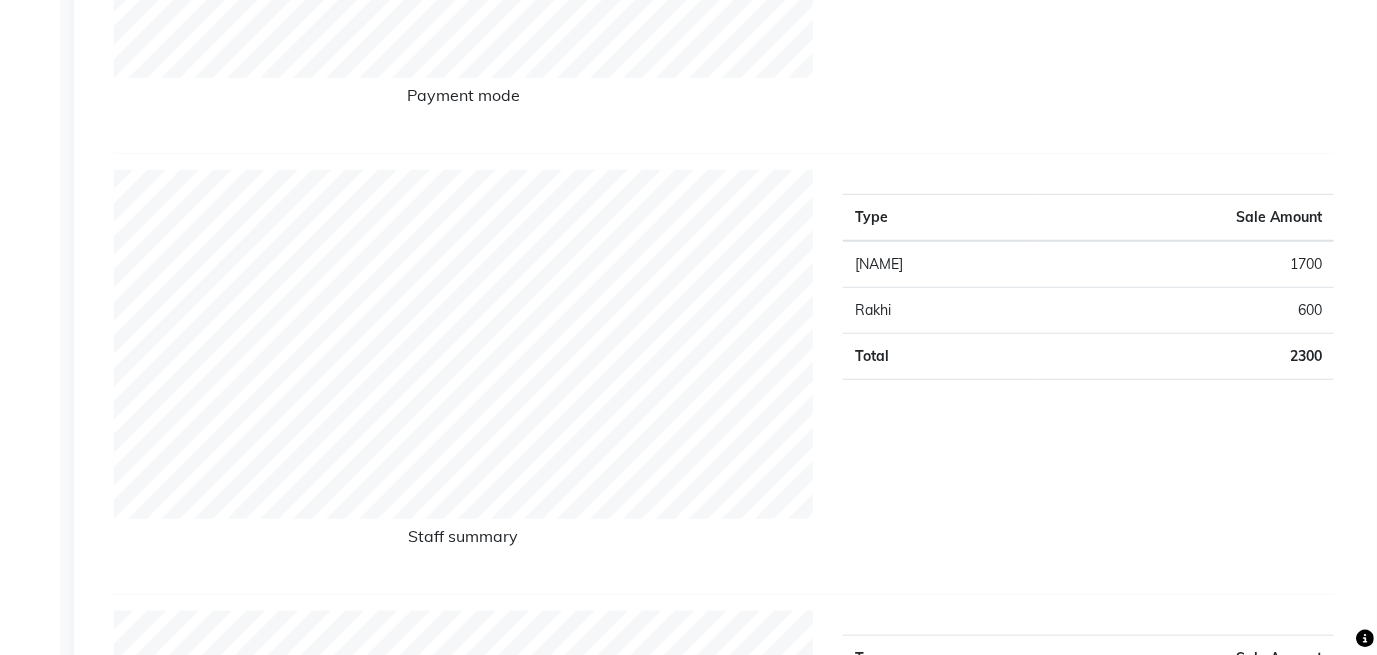 scroll, scrollTop: 640, scrollLeft: 0, axis: vertical 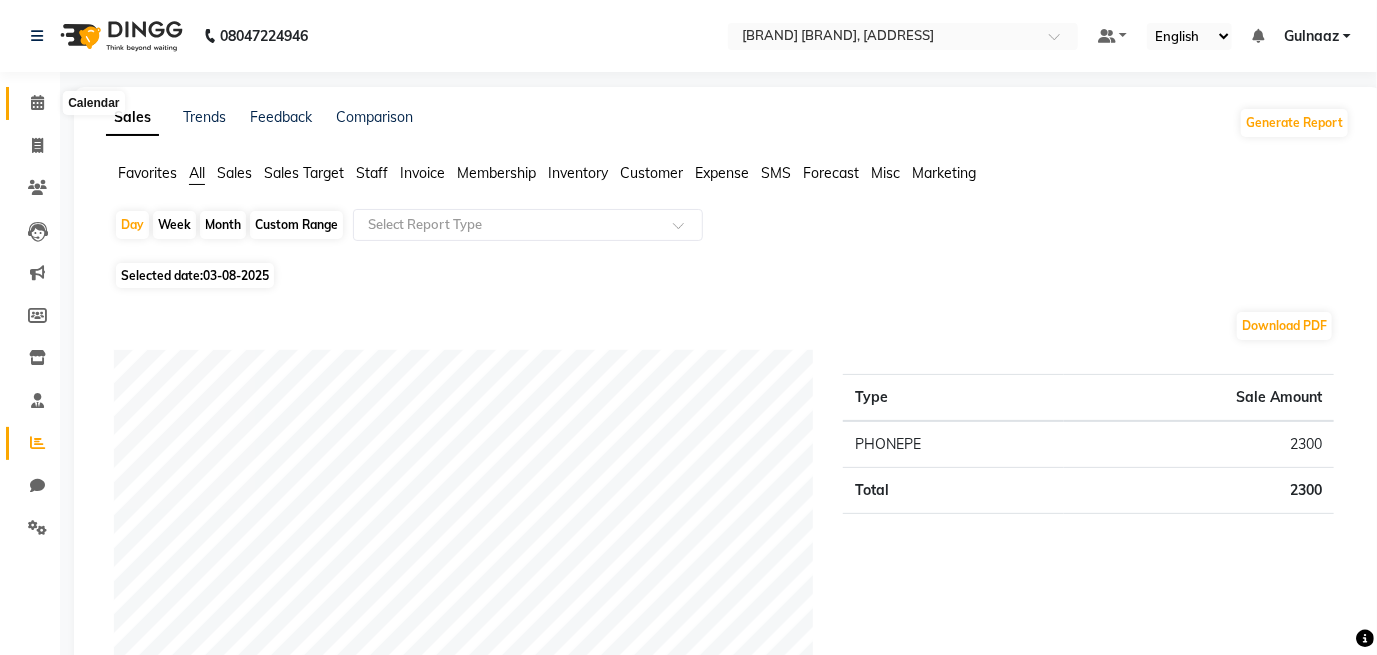 click 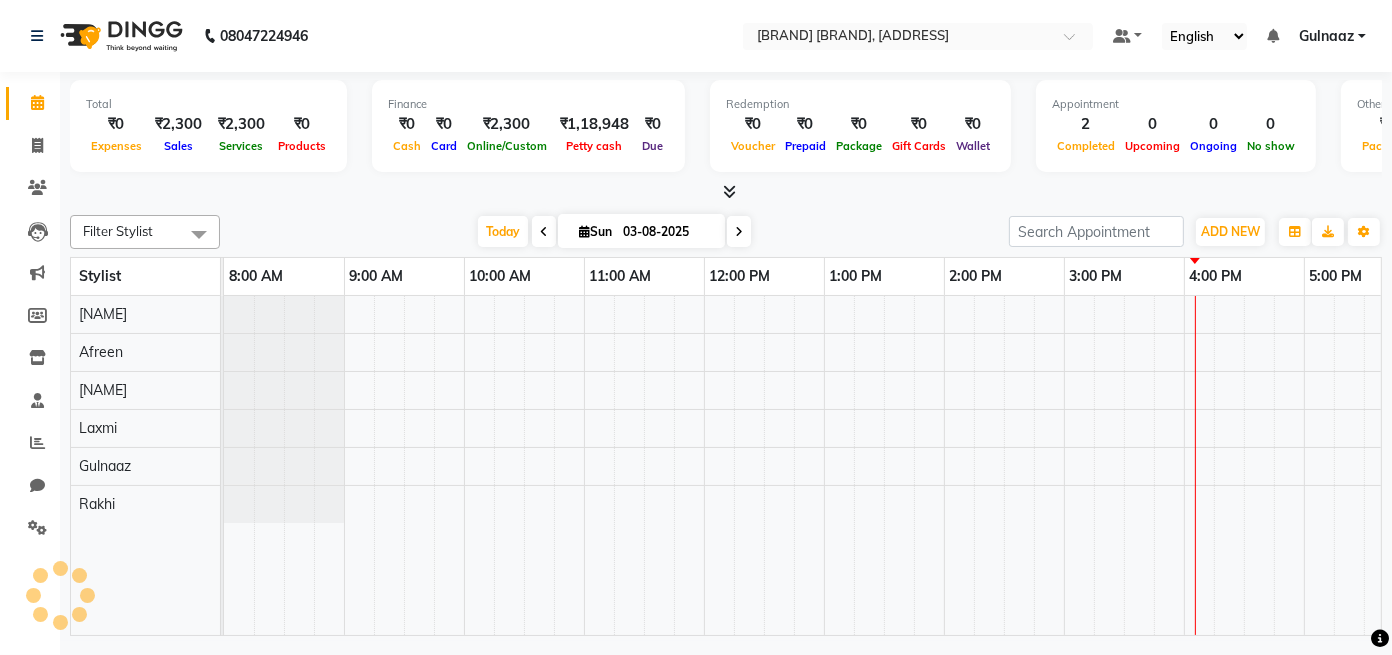 scroll, scrollTop: 0, scrollLeft: 0, axis: both 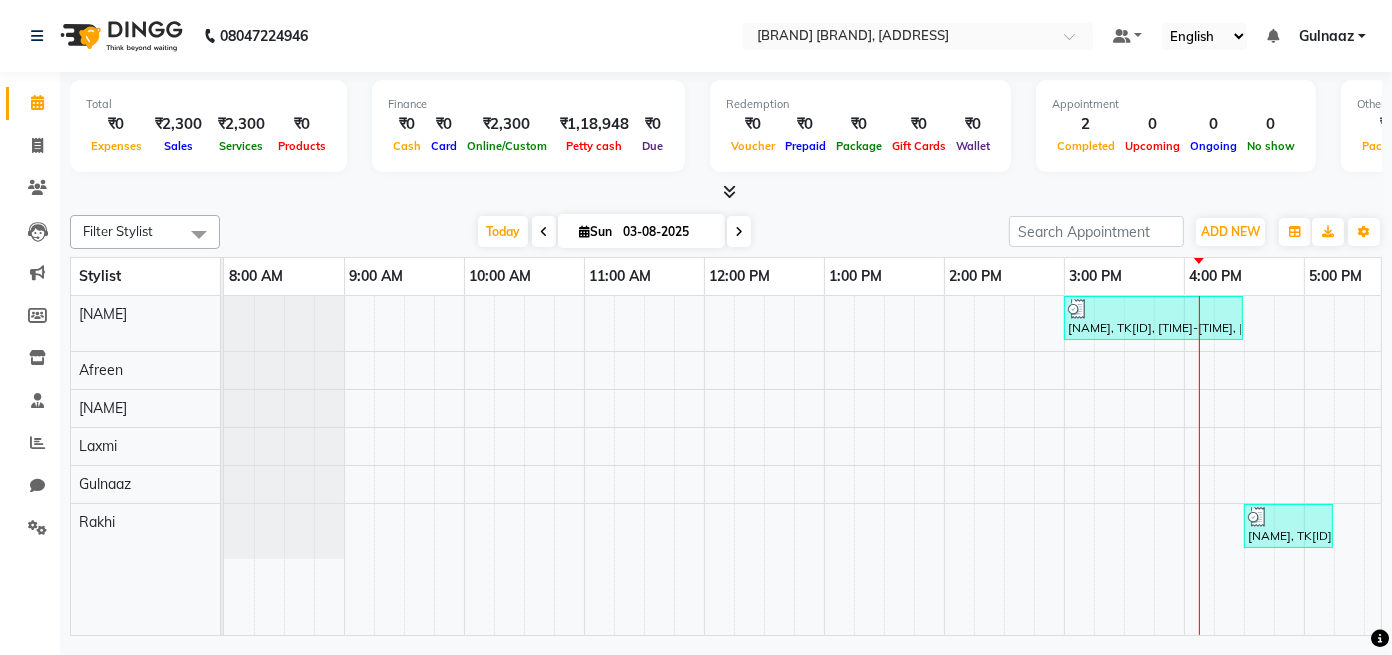 drag, startPoint x: 945, startPoint y: 439, endPoint x: 832, endPoint y: 579, distance: 179.91386 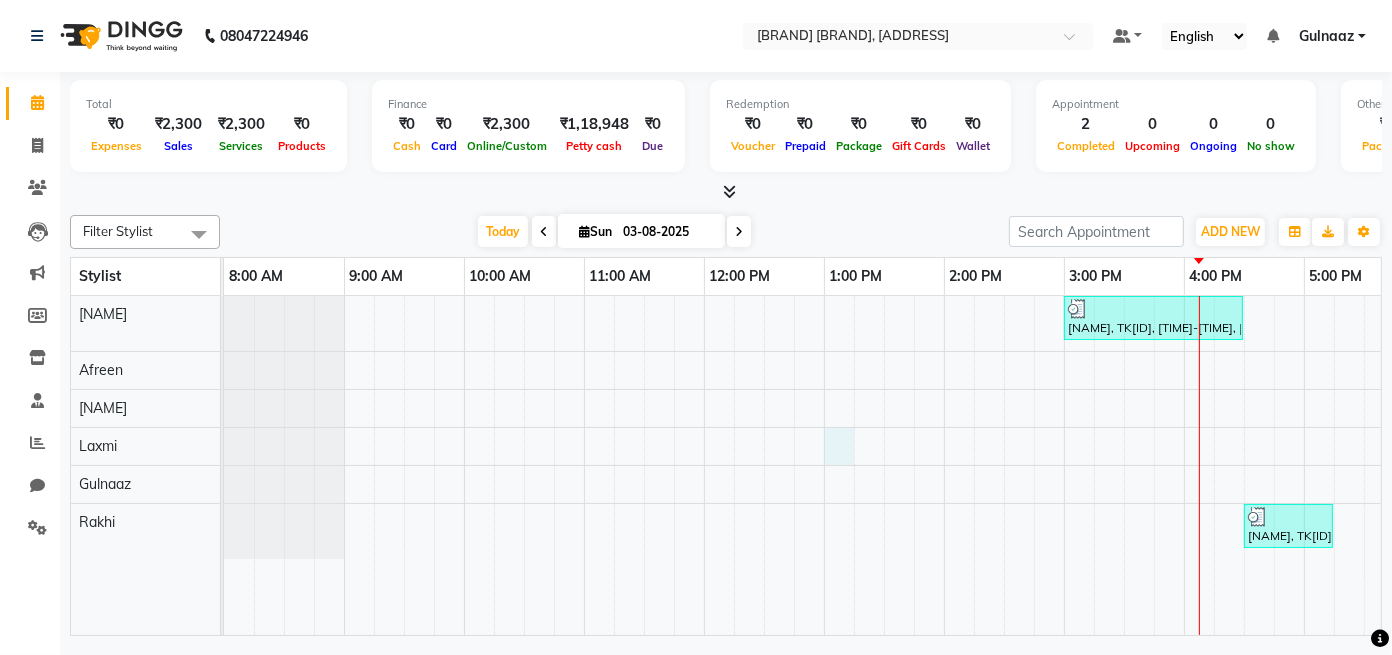 drag, startPoint x: 804, startPoint y: 420, endPoint x: 846, endPoint y: 446, distance: 49.396355 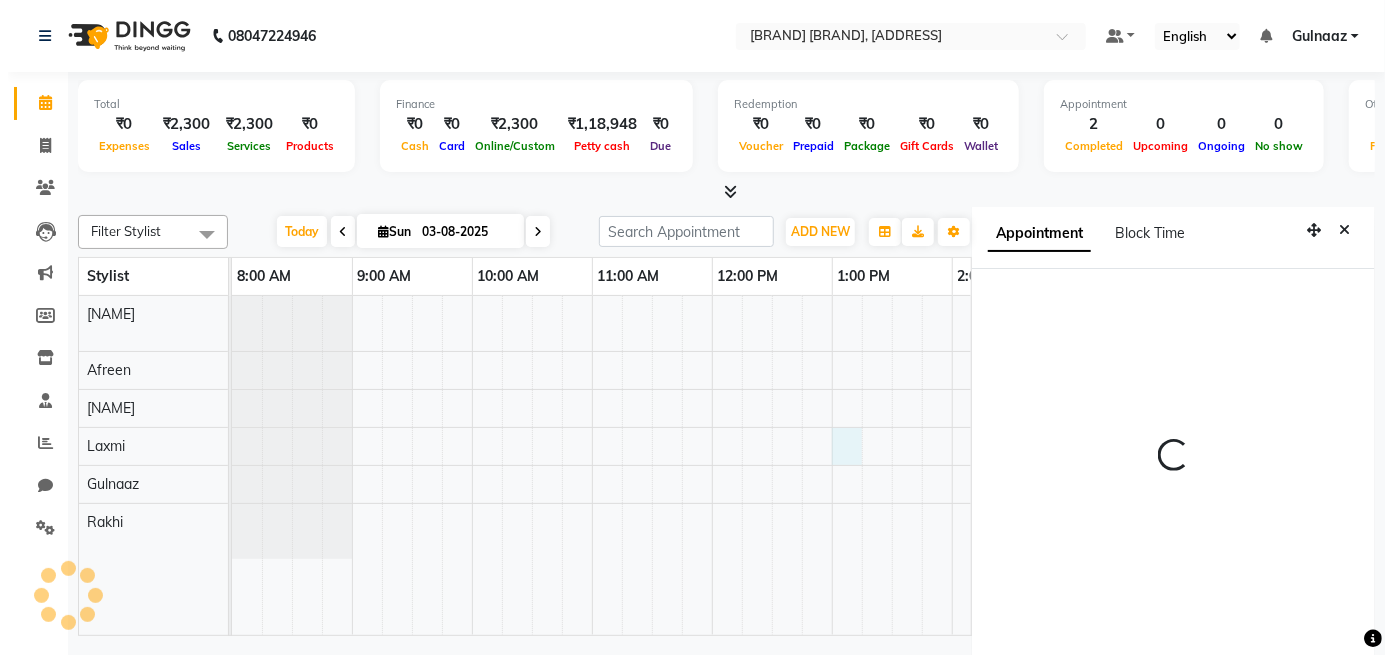 scroll, scrollTop: 9, scrollLeft: 0, axis: vertical 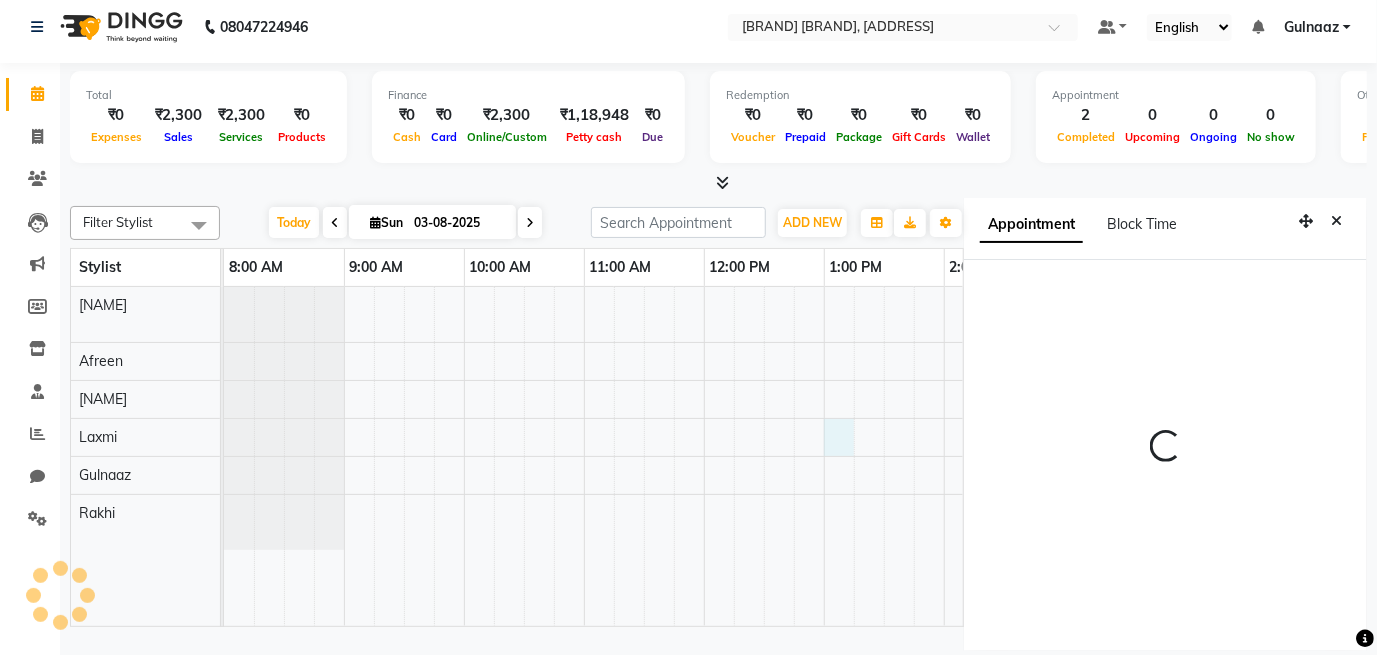 select on "780" 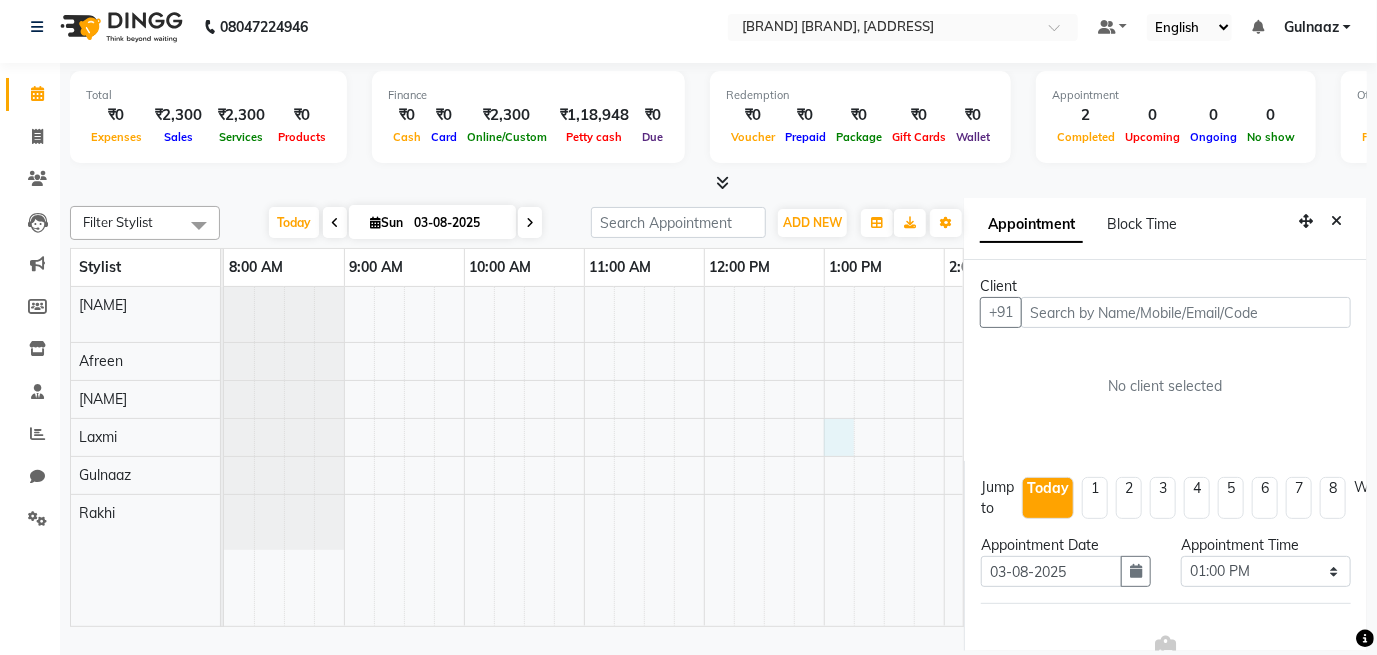 click at bounding box center (1186, 312) 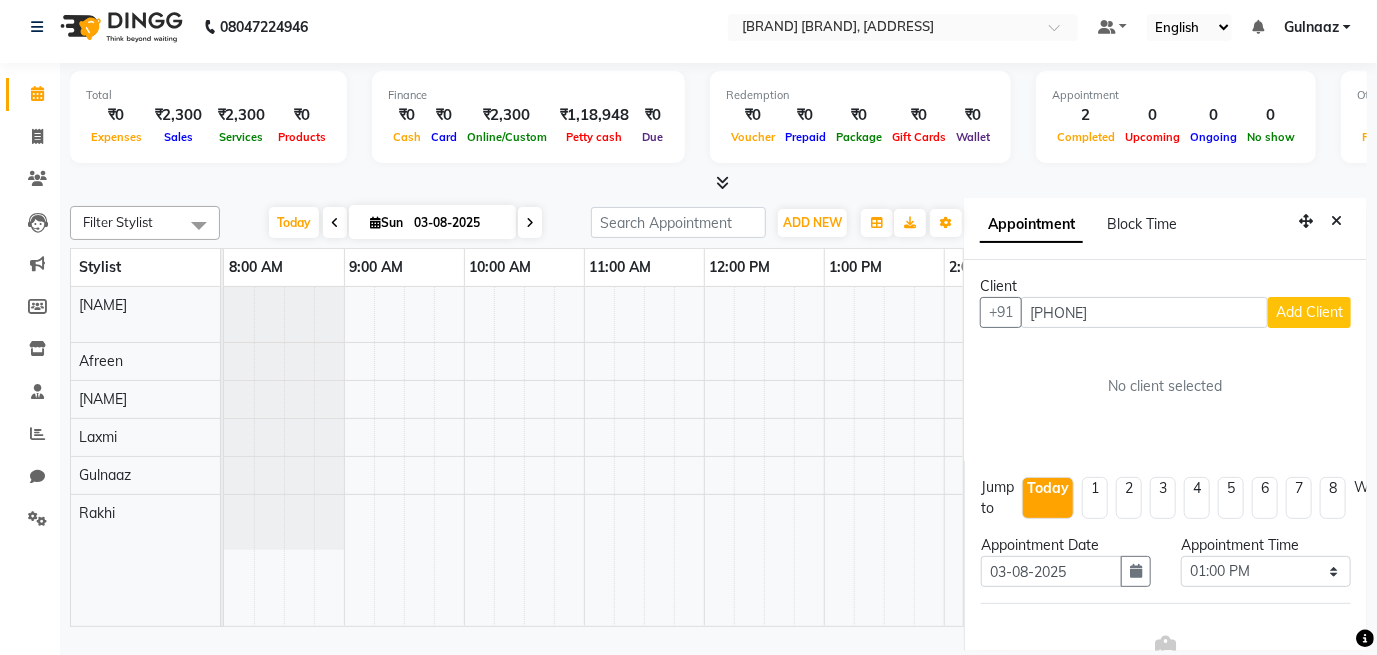 type on "[PHONE]" 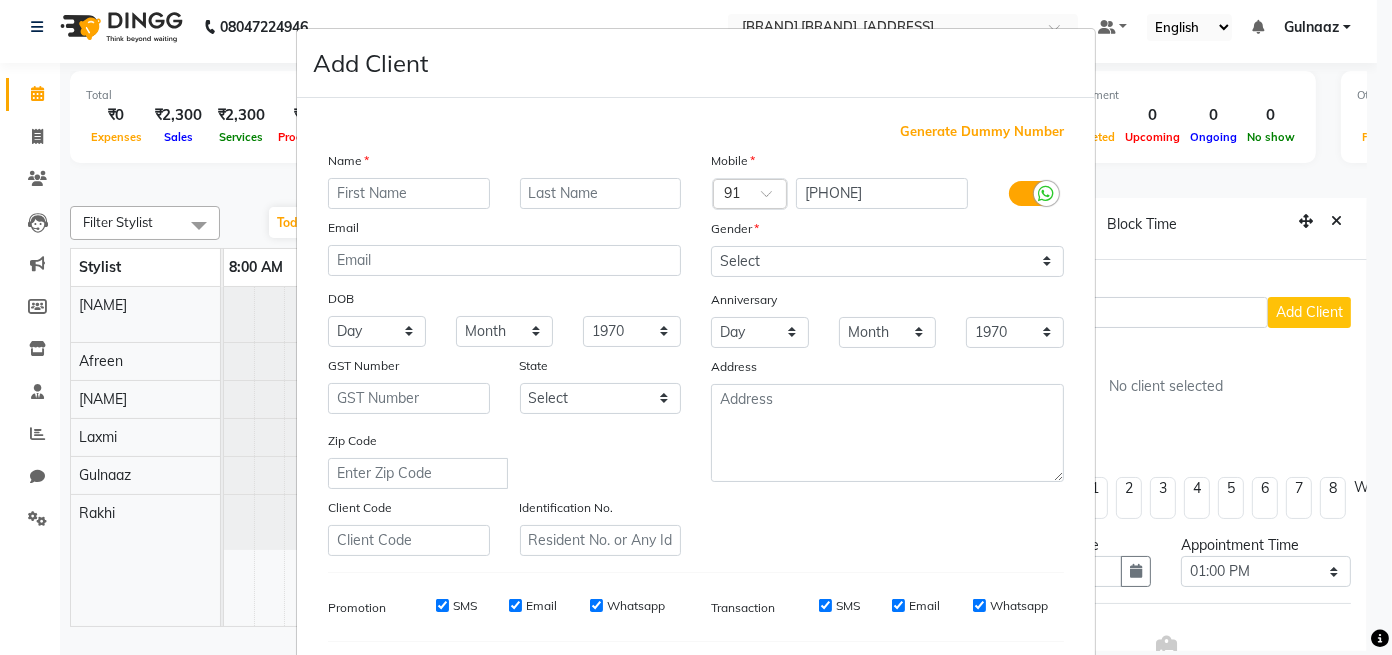 click at bounding box center (409, 193) 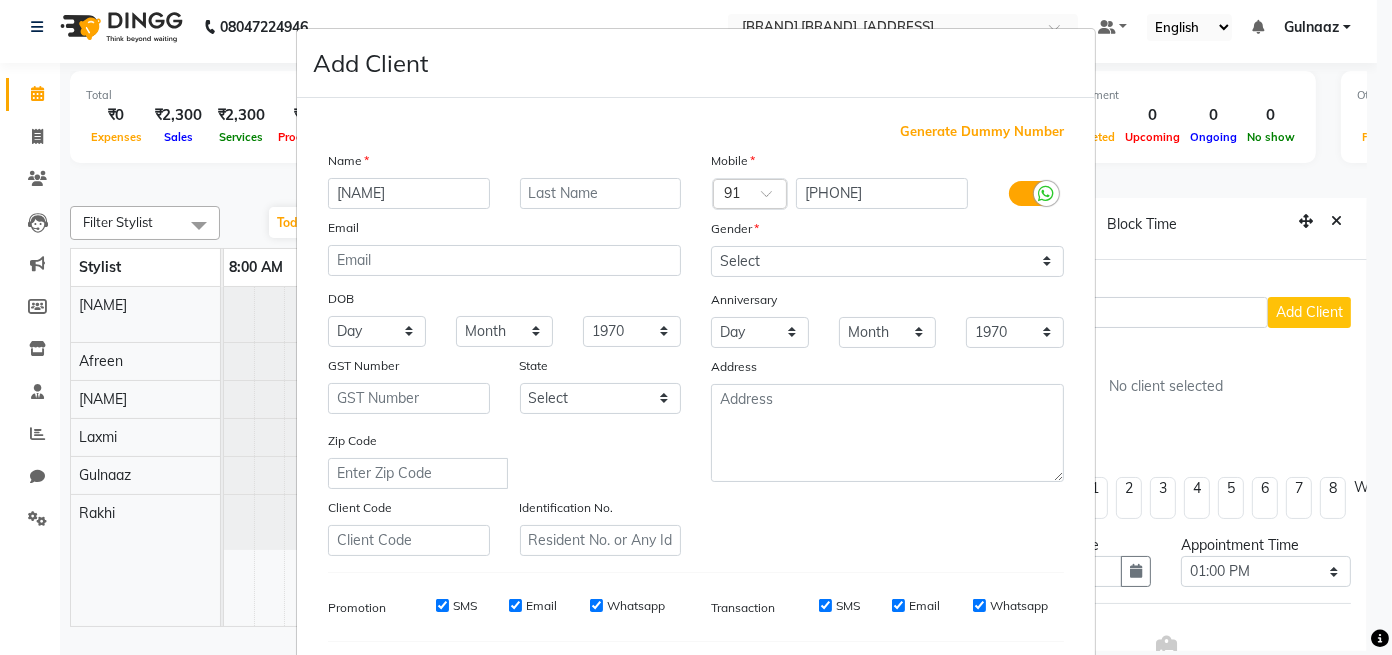 type on "[NAME]" 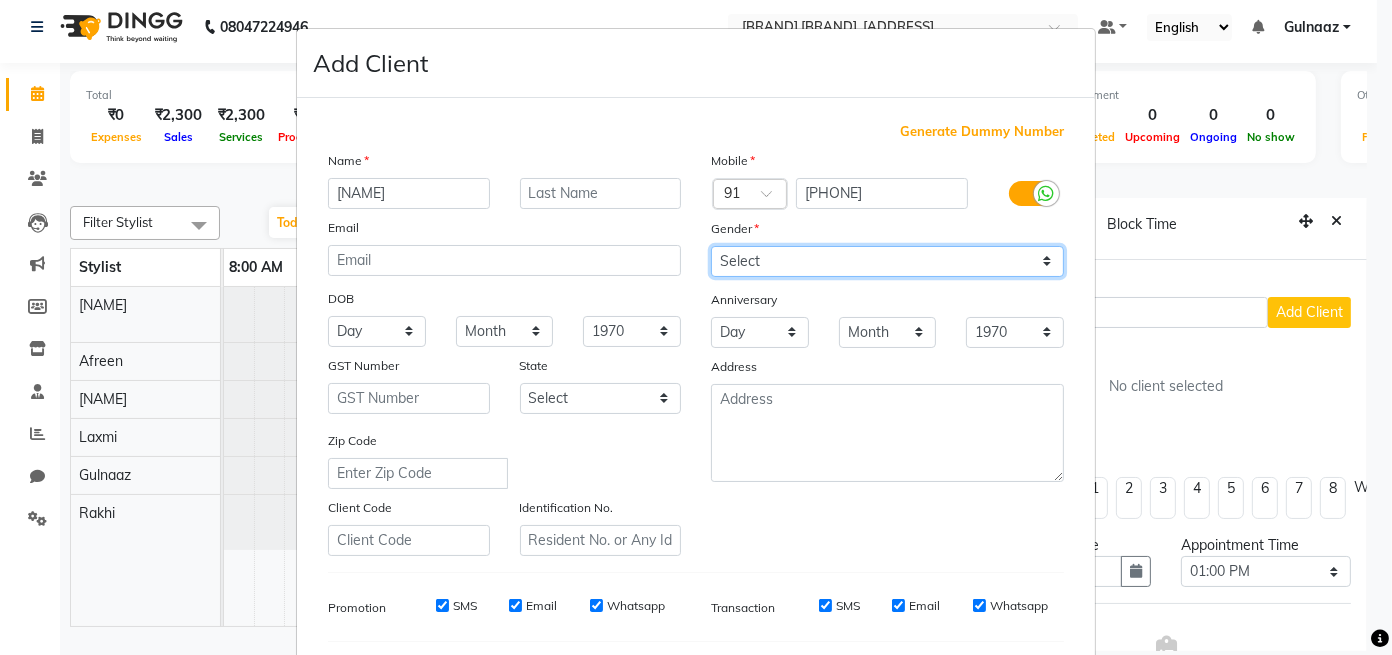 click on "Select Male Female Other Prefer Not To Say" at bounding box center [887, 261] 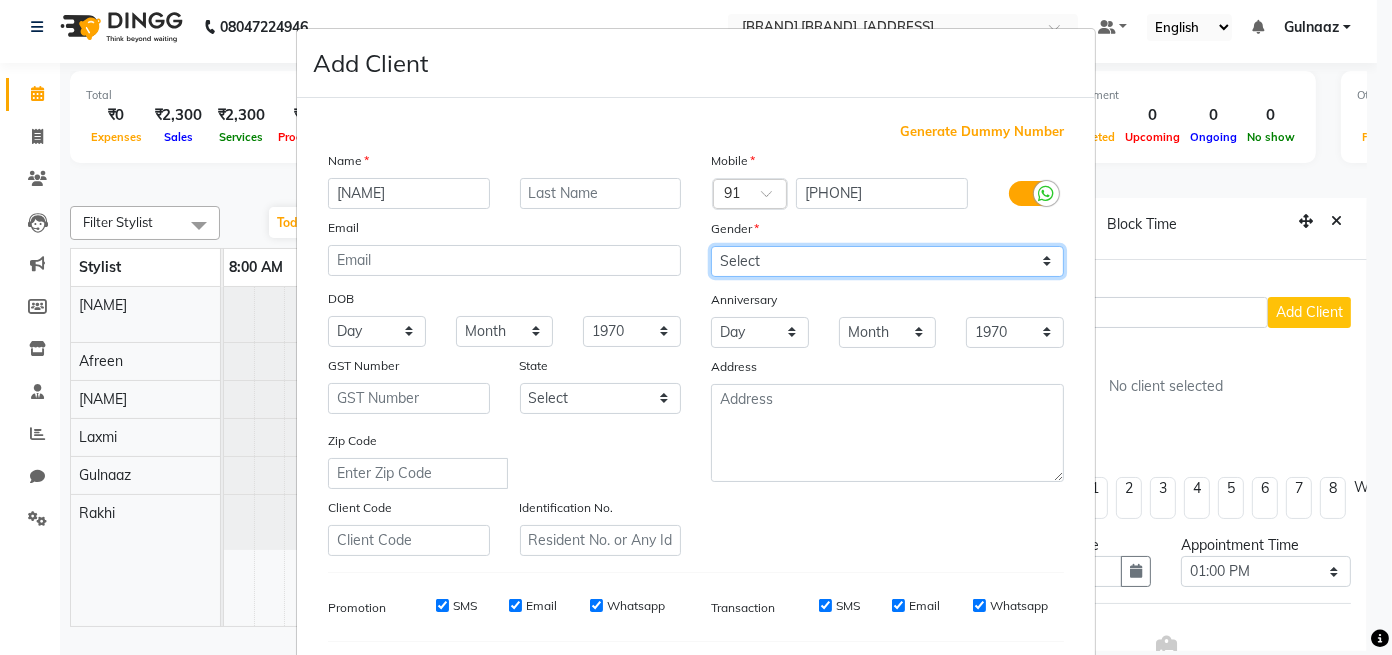 select on "female" 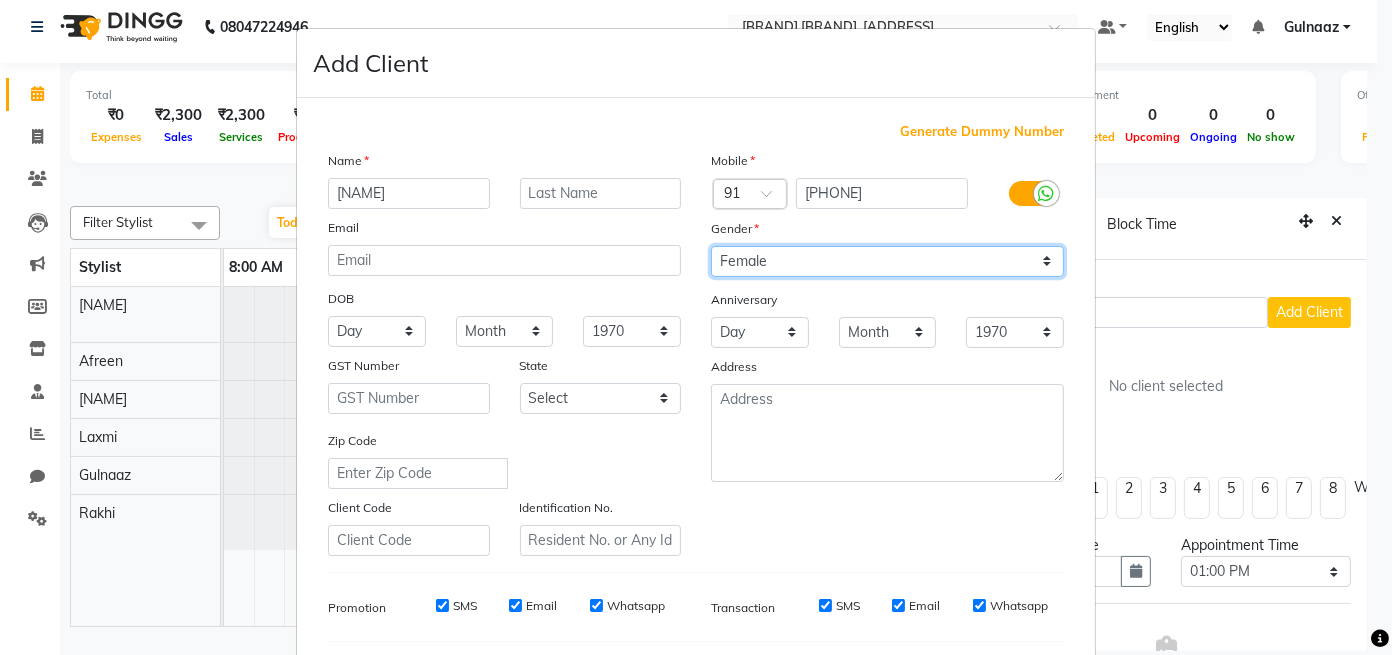 click on "Select Male Female Other Prefer Not To Say" at bounding box center [887, 261] 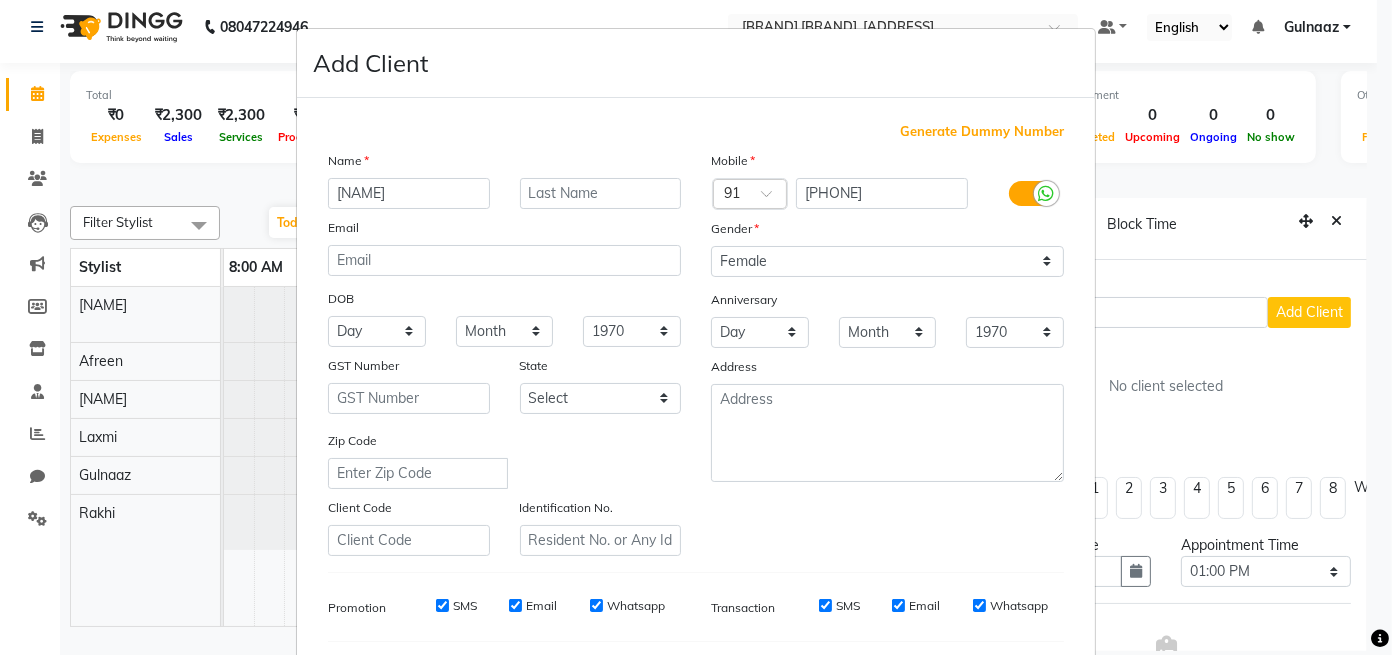 click on "[PRODUCT] : [NAME] Email DOB Day [DAY_RANGE] Month [MONTH_RANGE] [YEAR_RANGE] GST Number State [STATE_LIST]" at bounding box center [696, 327] 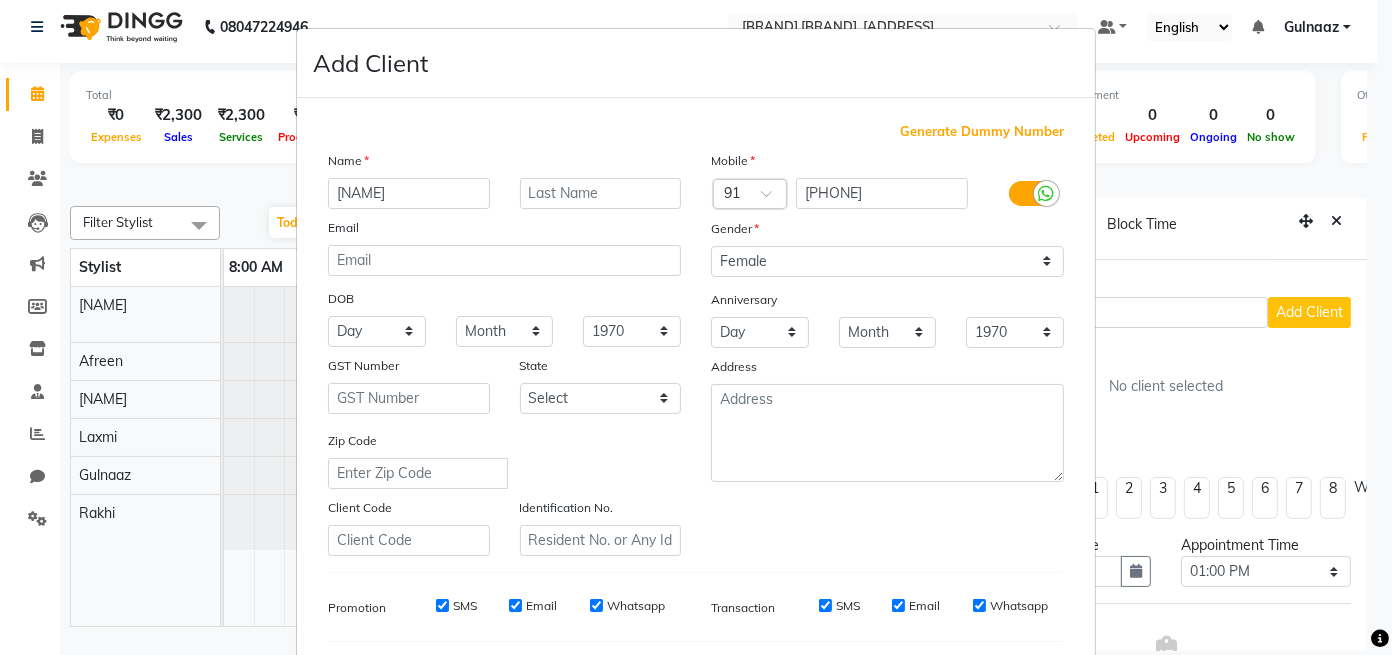 drag, startPoint x: 1357, startPoint y: 371, endPoint x: 1352, endPoint y: 417, distance: 46.270943 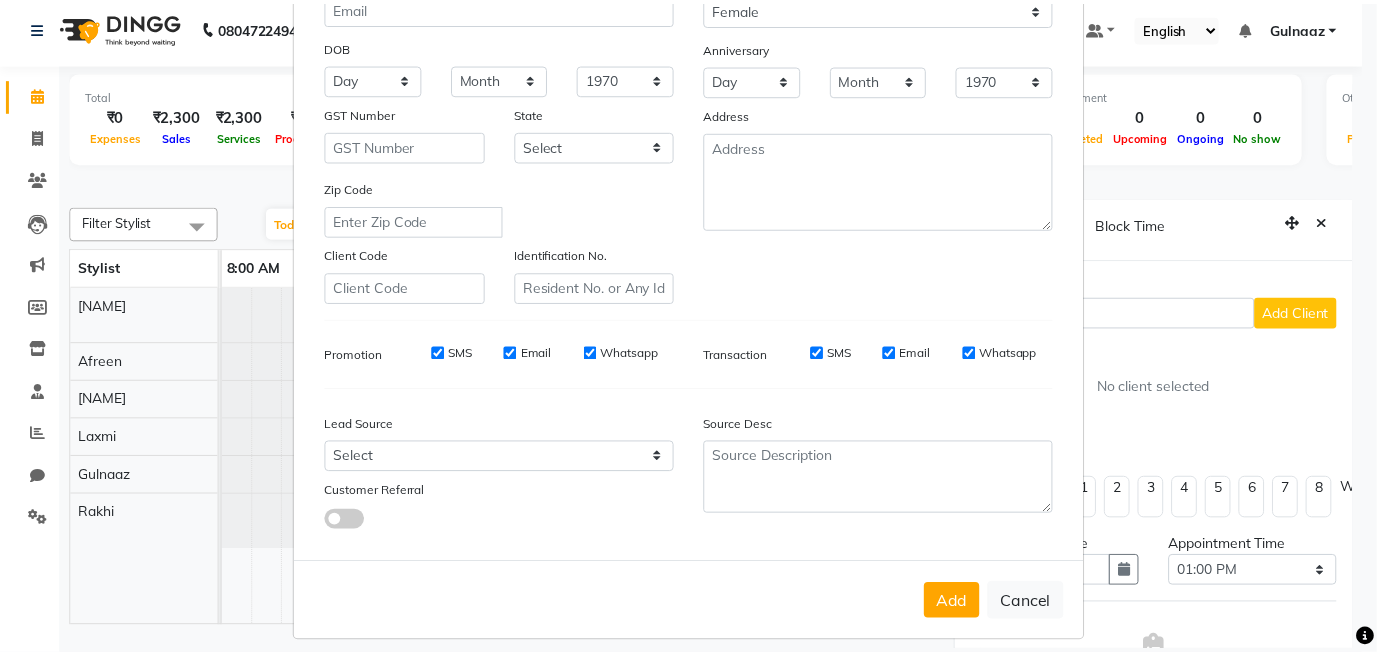 scroll, scrollTop: 272, scrollLeft: 0, axis: vertical 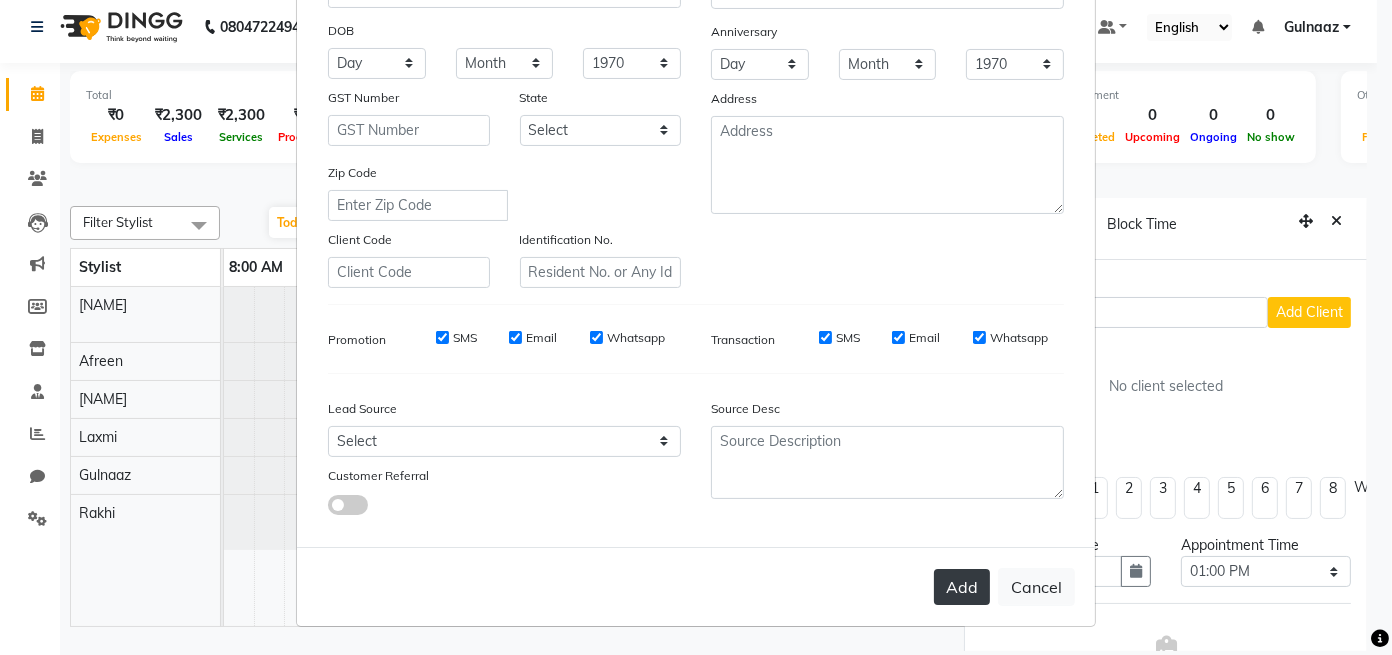 click on "Add" at bounding box center (962, 587) 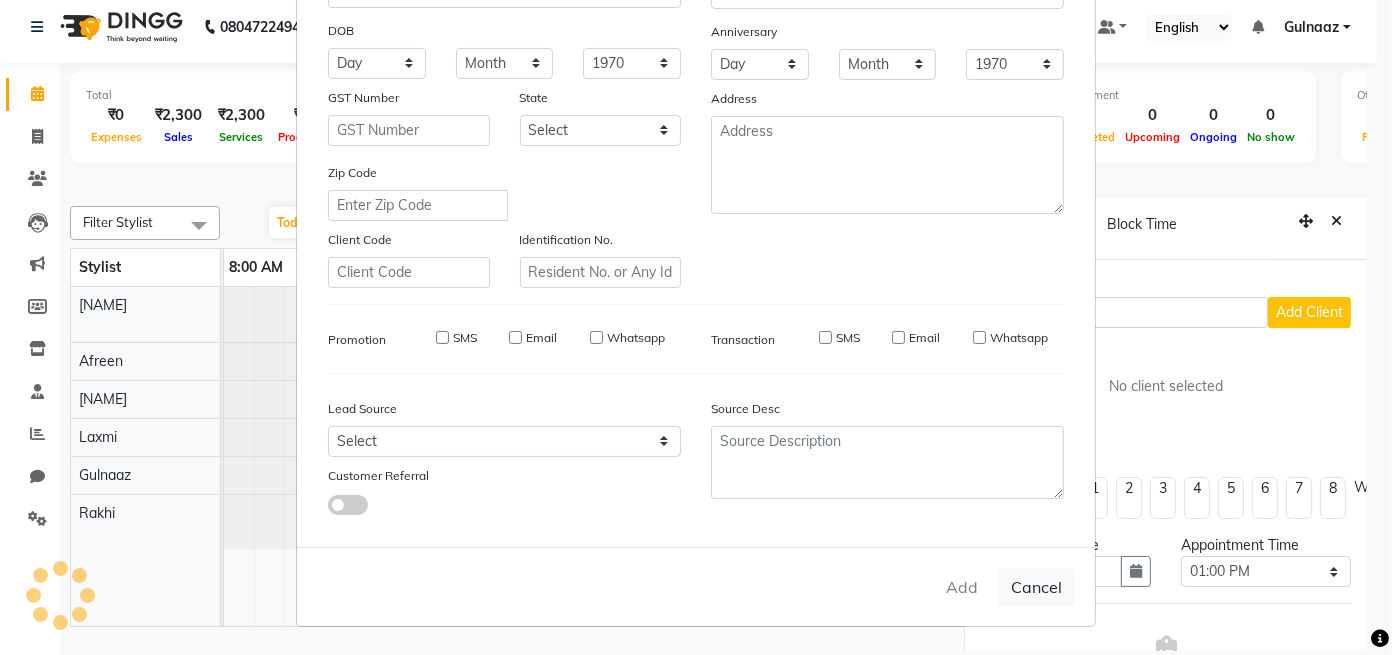 type 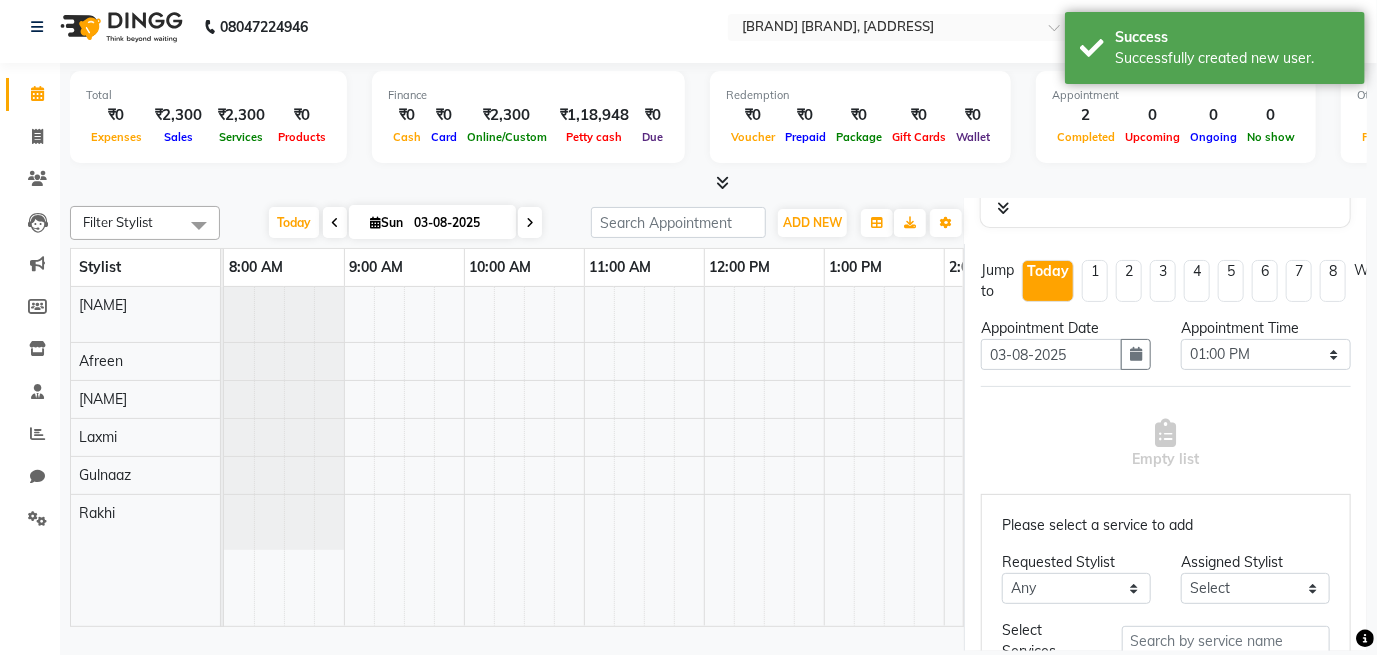 scroll, scrollTop: 471, scrollLeft: 0, axis: vertical 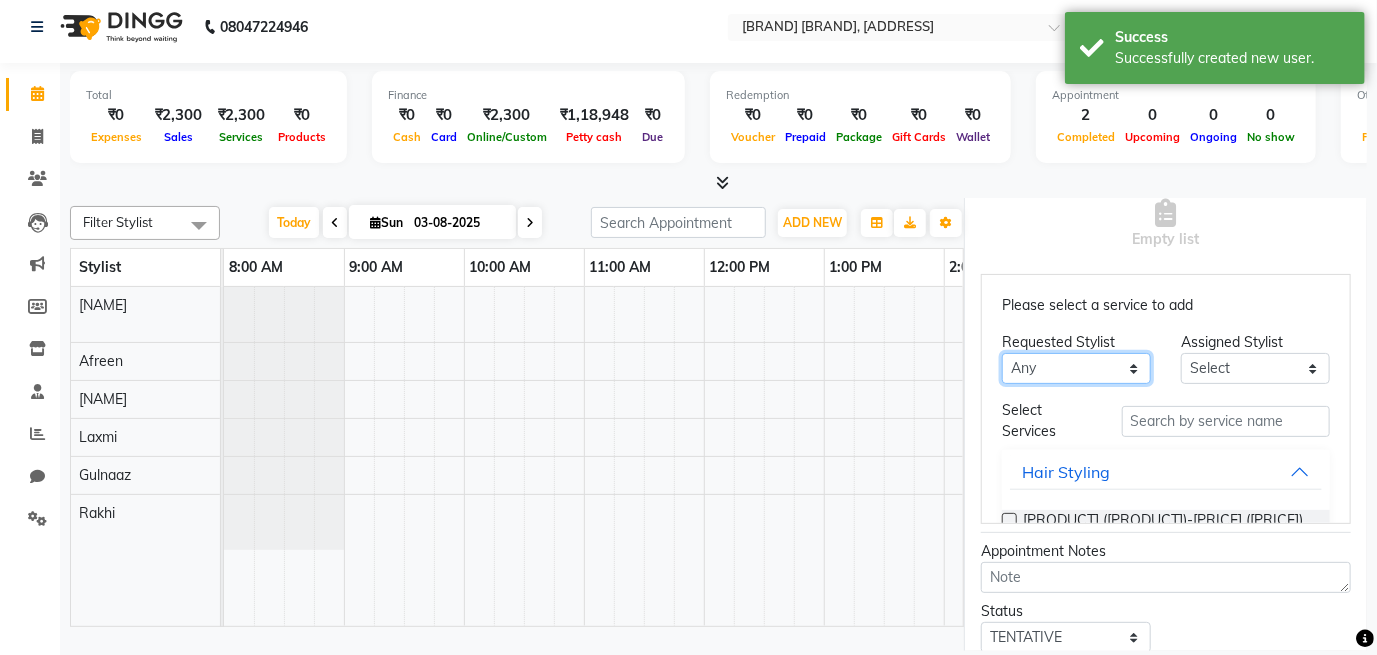 click on "[NAME] [NAME] [NAME] [NAME] [NAME] [NAME]" at bounding box center [1076, 368] 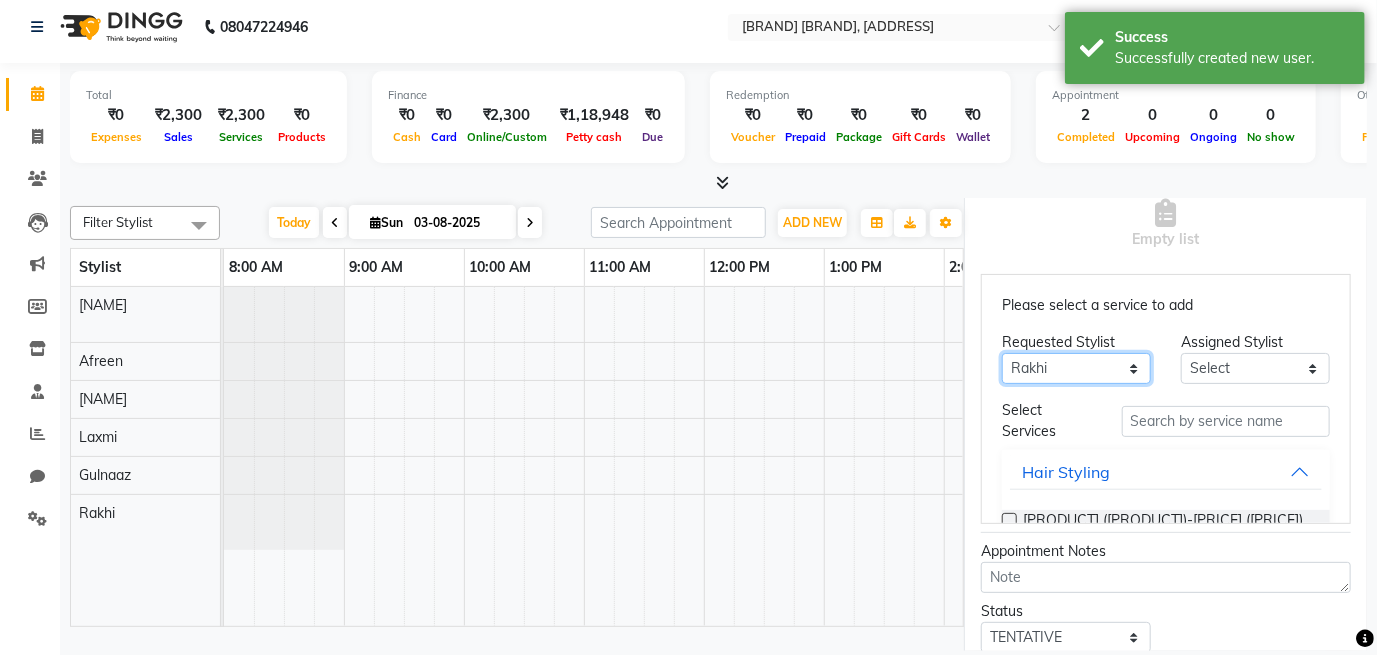 click on "[NAME] [NAME] [NAME] [NAME] [NAME] [NAME]" at bounding box center (1076, 368) 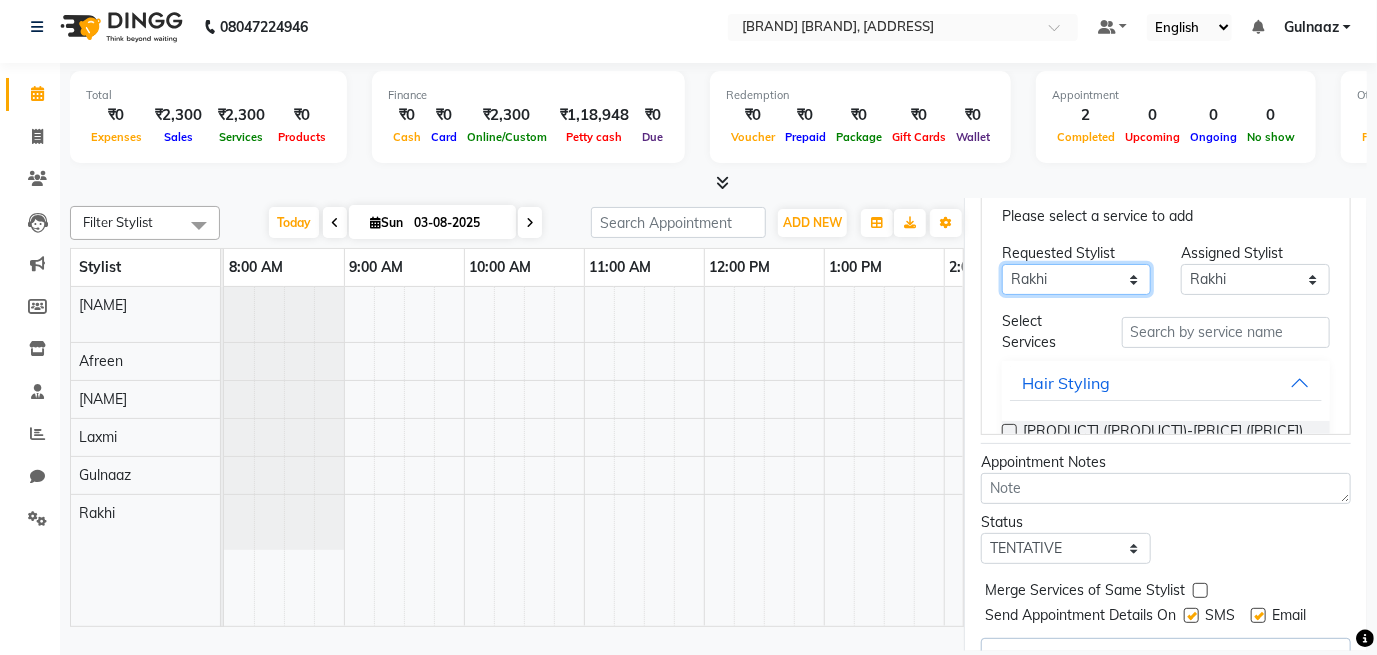 scroll, scrollTop: 613, scrollLeft: 0, axis: vertical 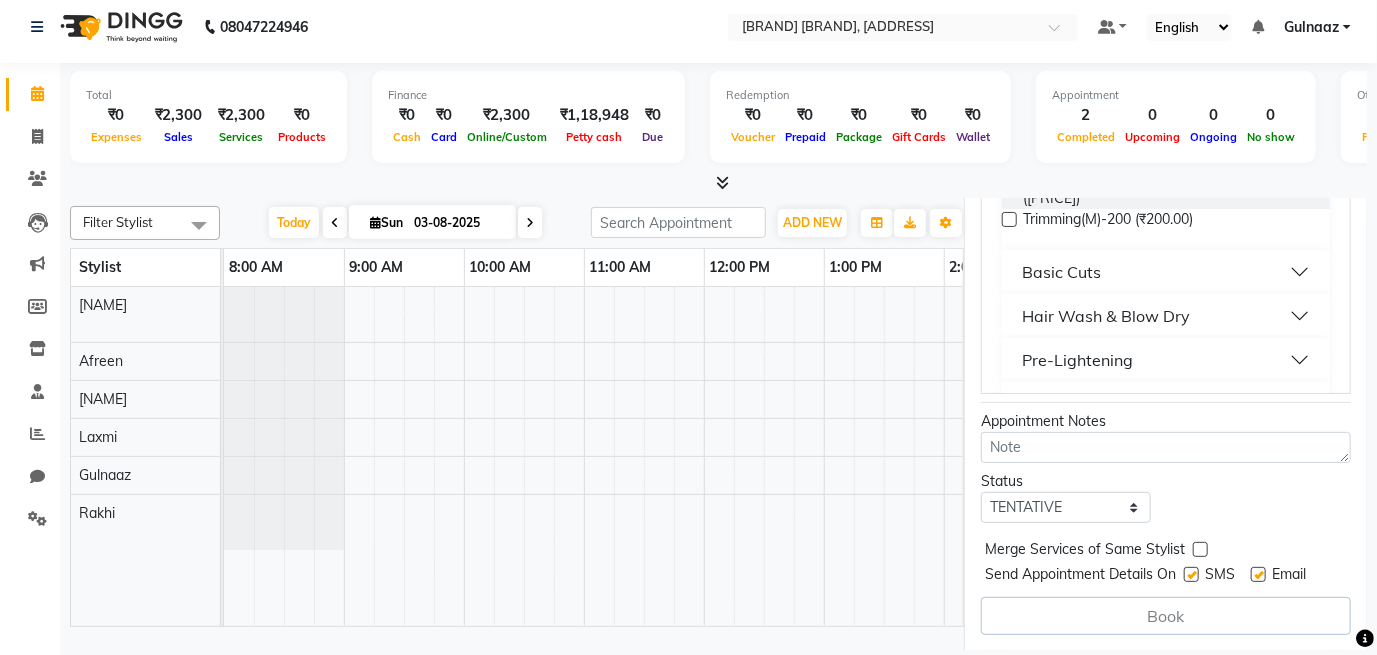 click on "Basic Cuts" at bounding box center (1166, 272) 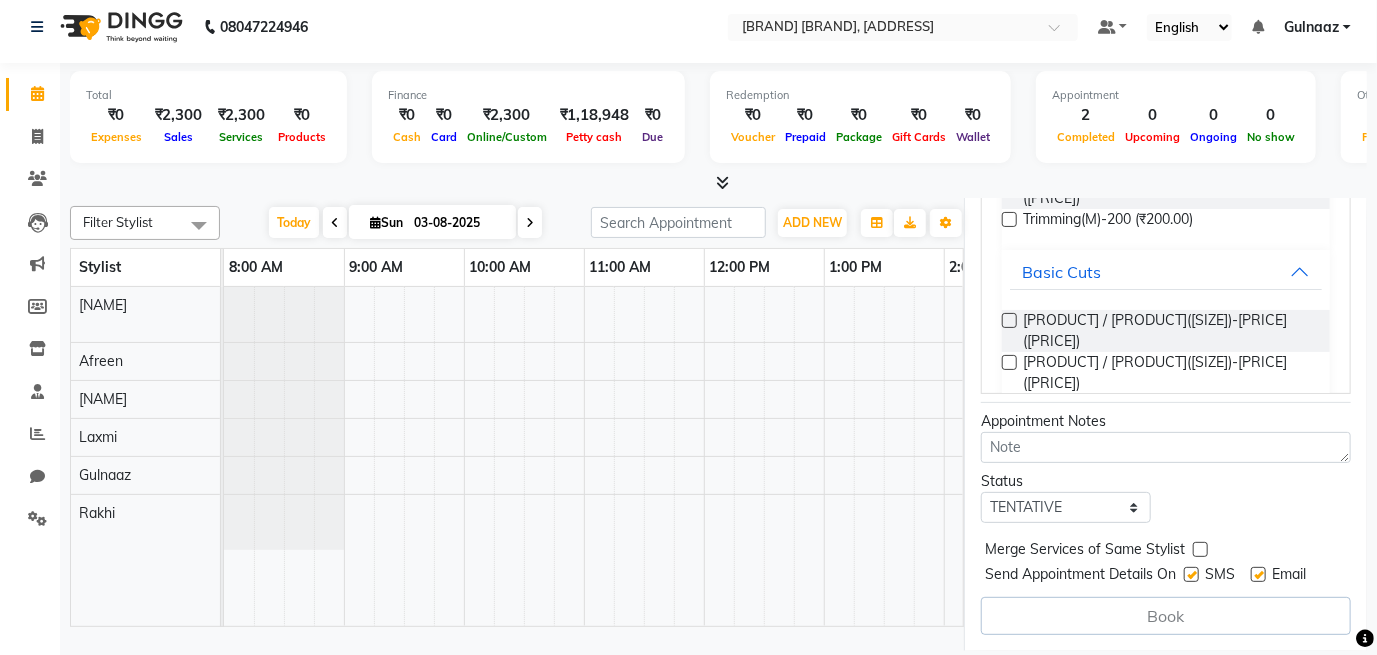 click at bounding box center (1009, 320) 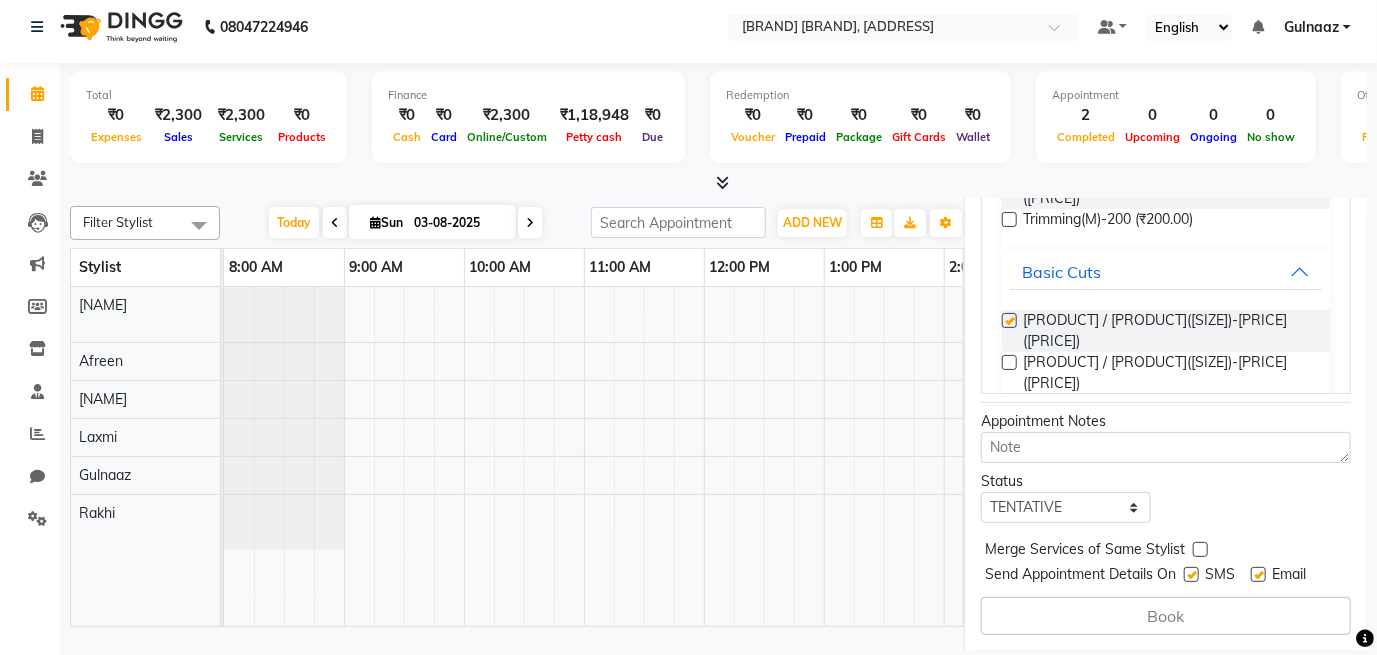scroll, scrollTop: 436, scrollLeft: 0, axis: vertical 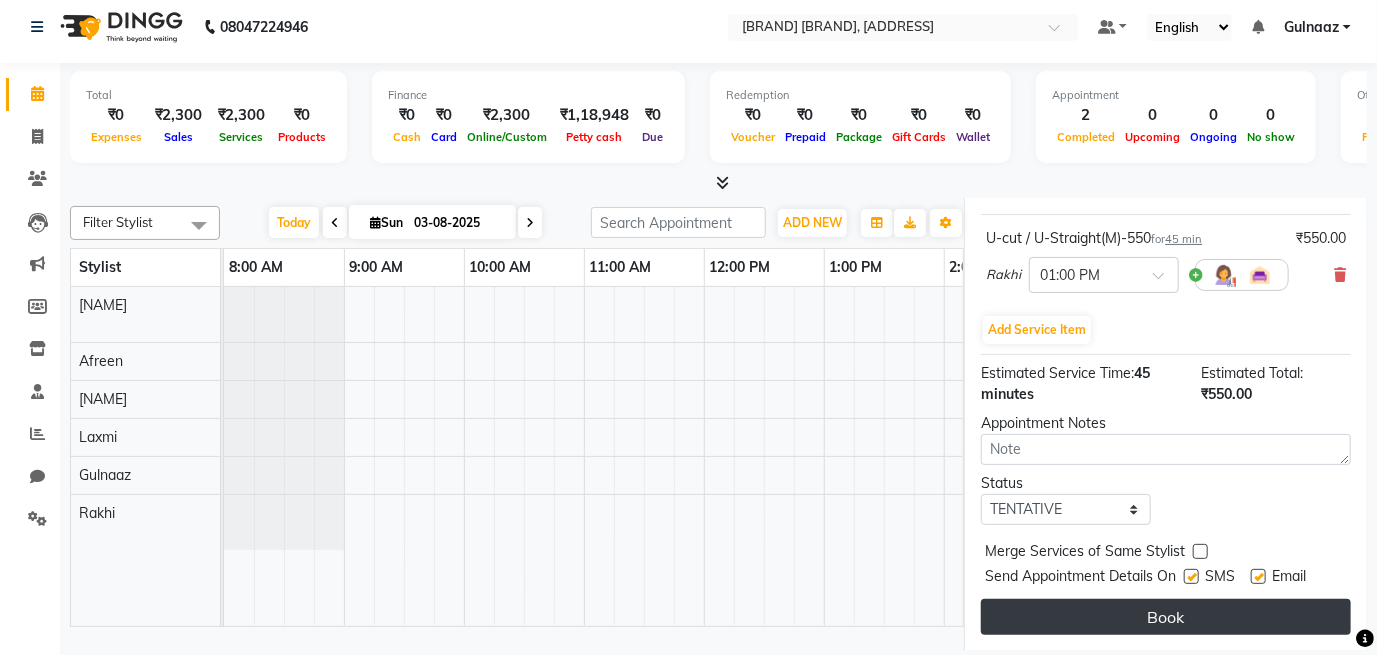 click on "Book" at bounding box center [1166, 617] 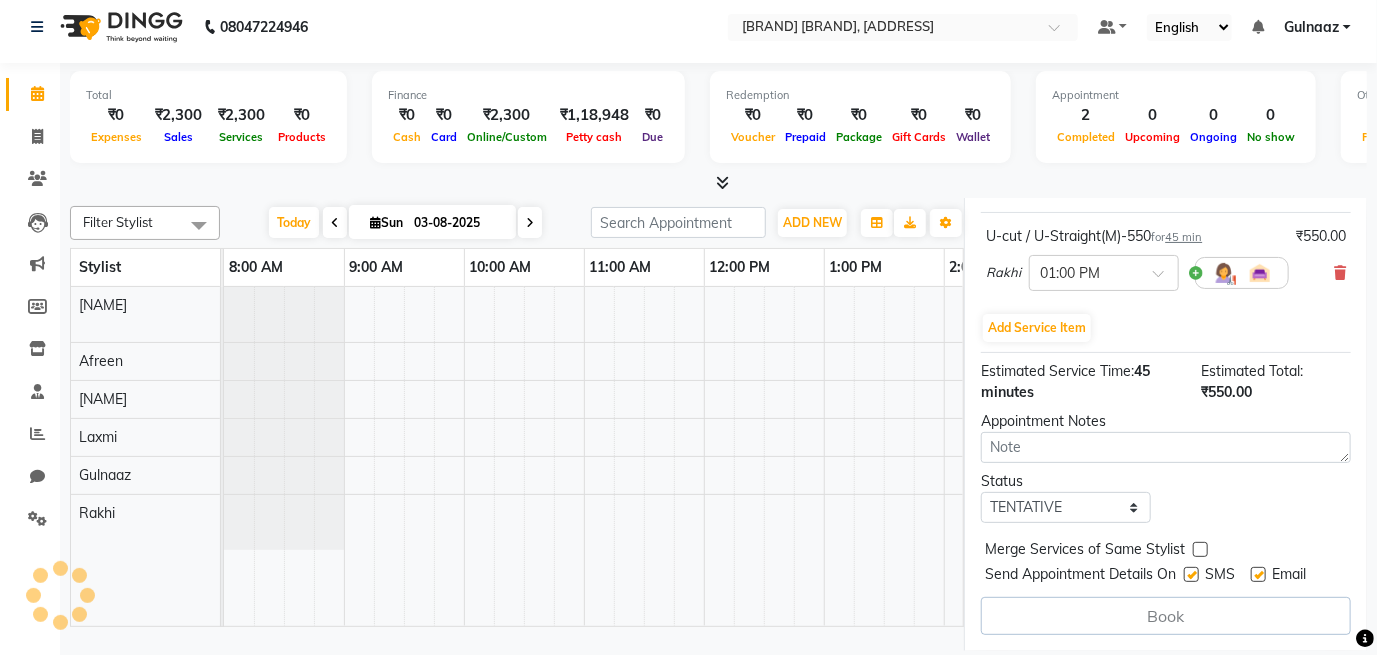 select on "86131" 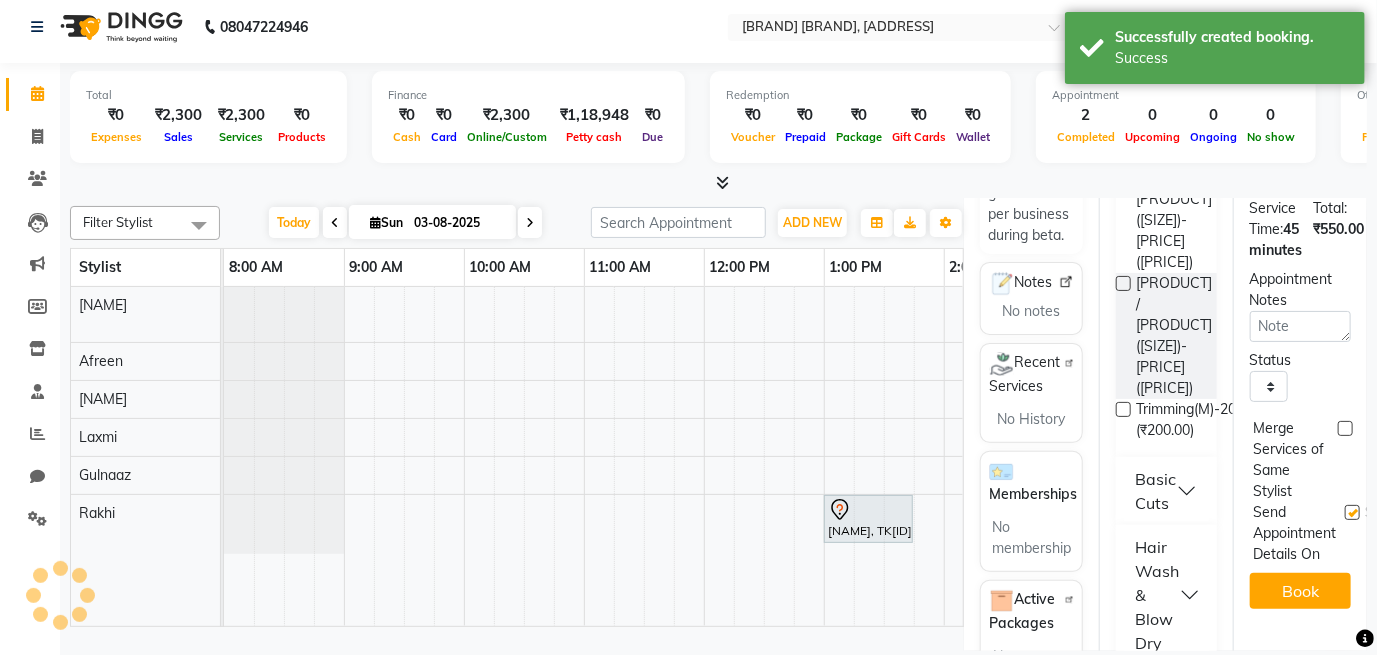 scroll, scrollTop: 0, scrollLeft: 0, axis: both 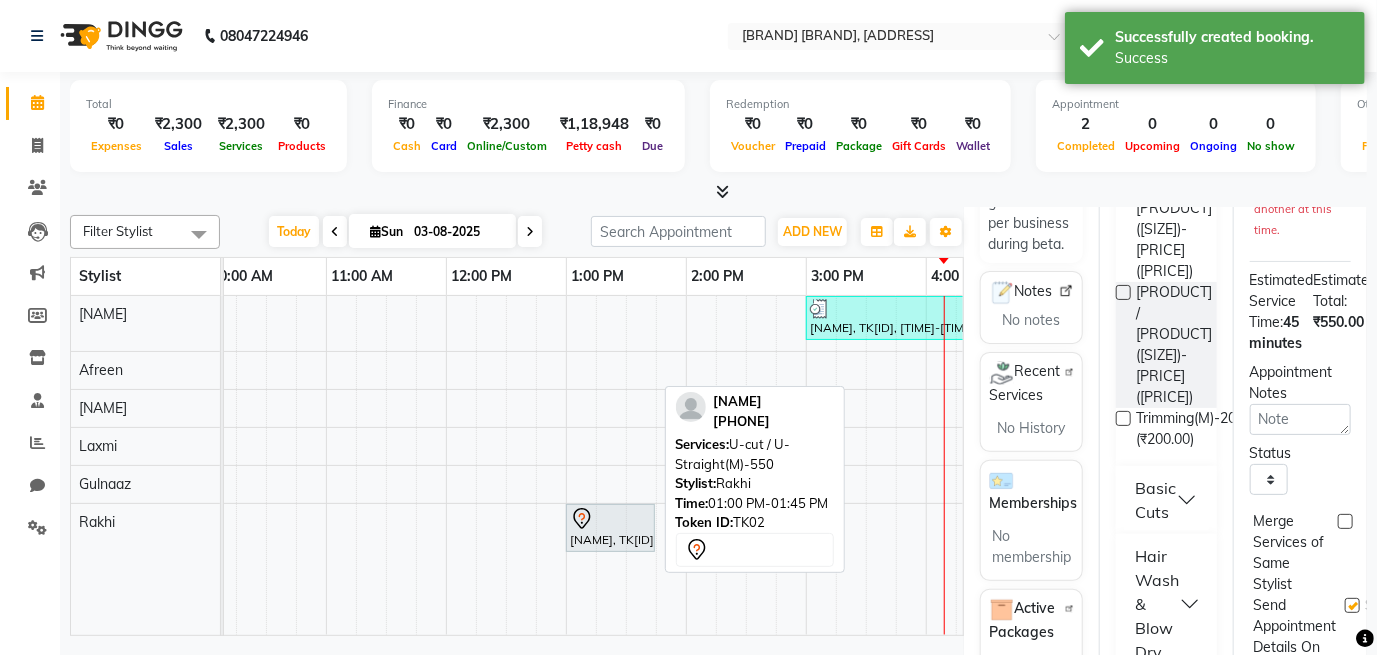 click on "[NAME], TK[ID], [TIME]-[TIME], [PRODUCT] / [PRODUCT]([SIZE])-[PRICE]" at bounding box center (610, 528) 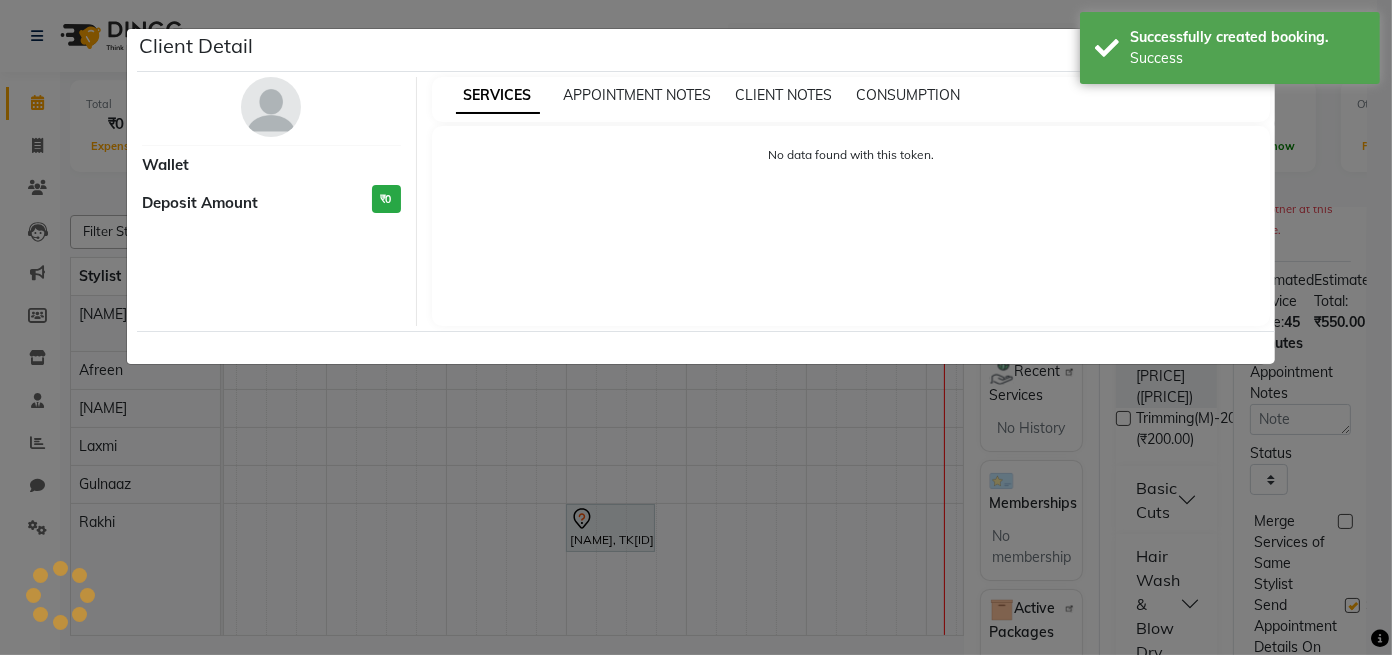 select on "7" 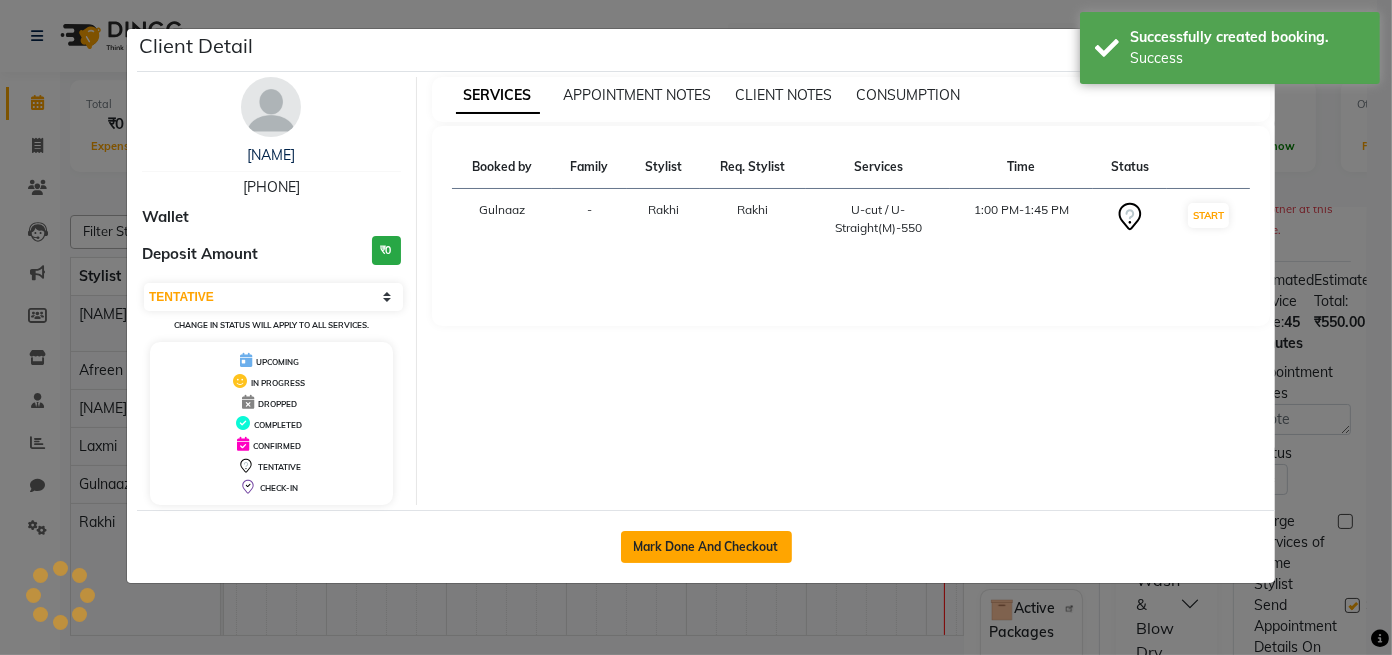 click on "Mark Done And Checkout" 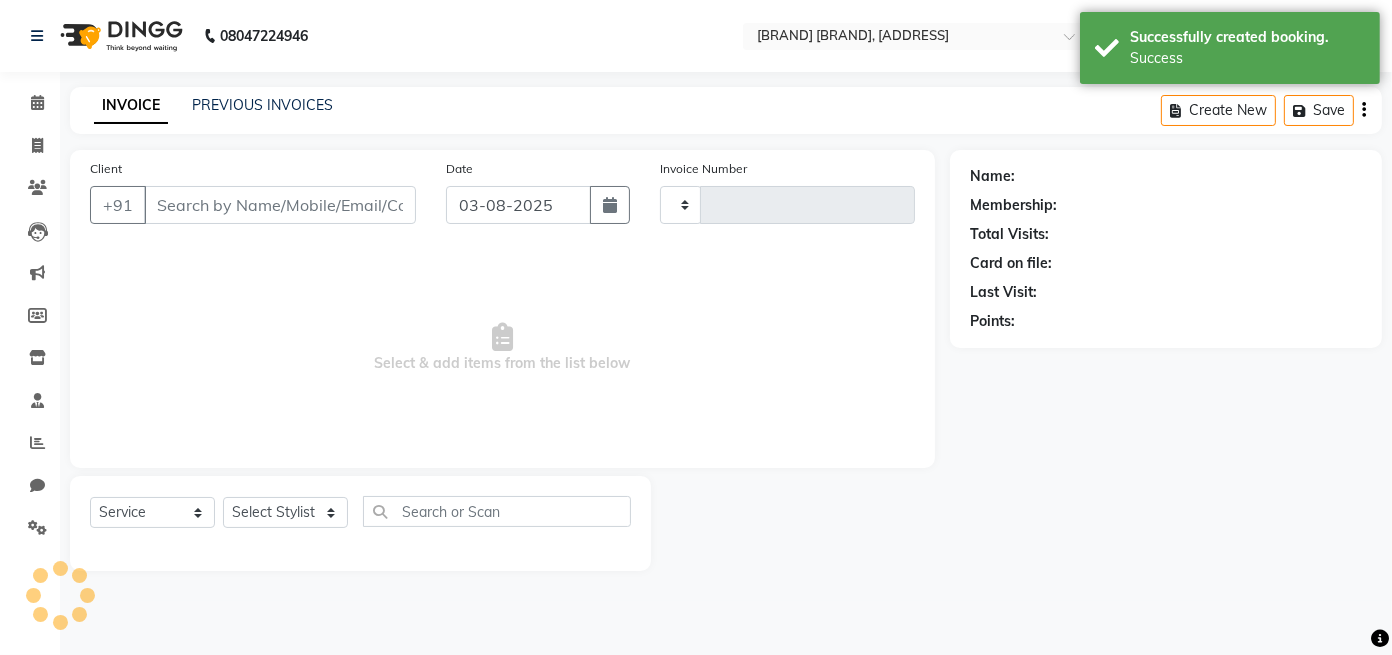 type on "0194" 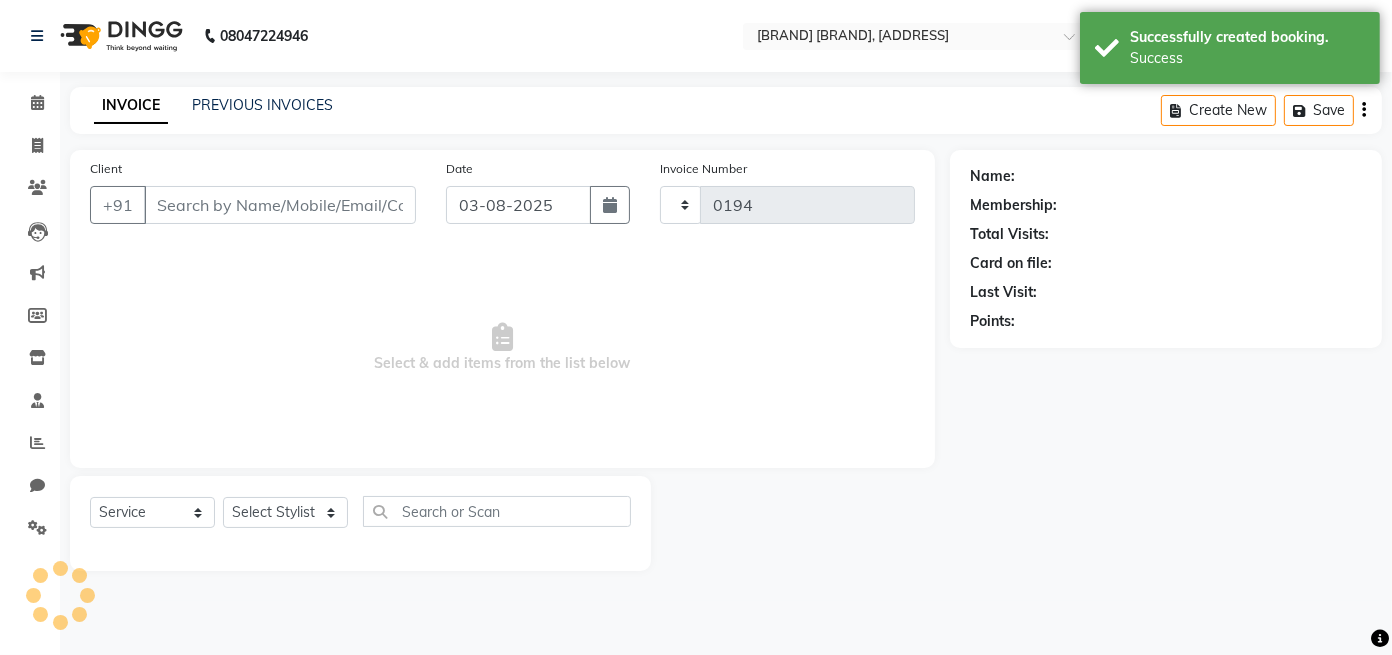 select on "8235" 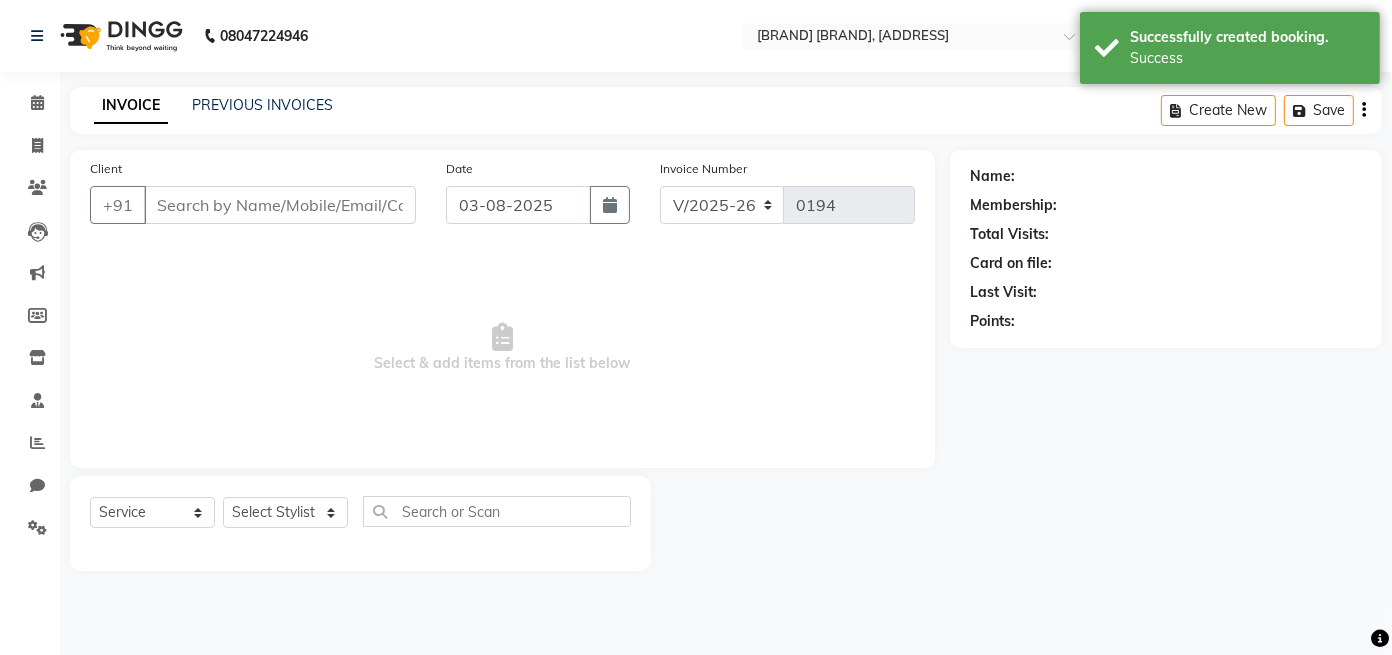 type on "[PHONE]" 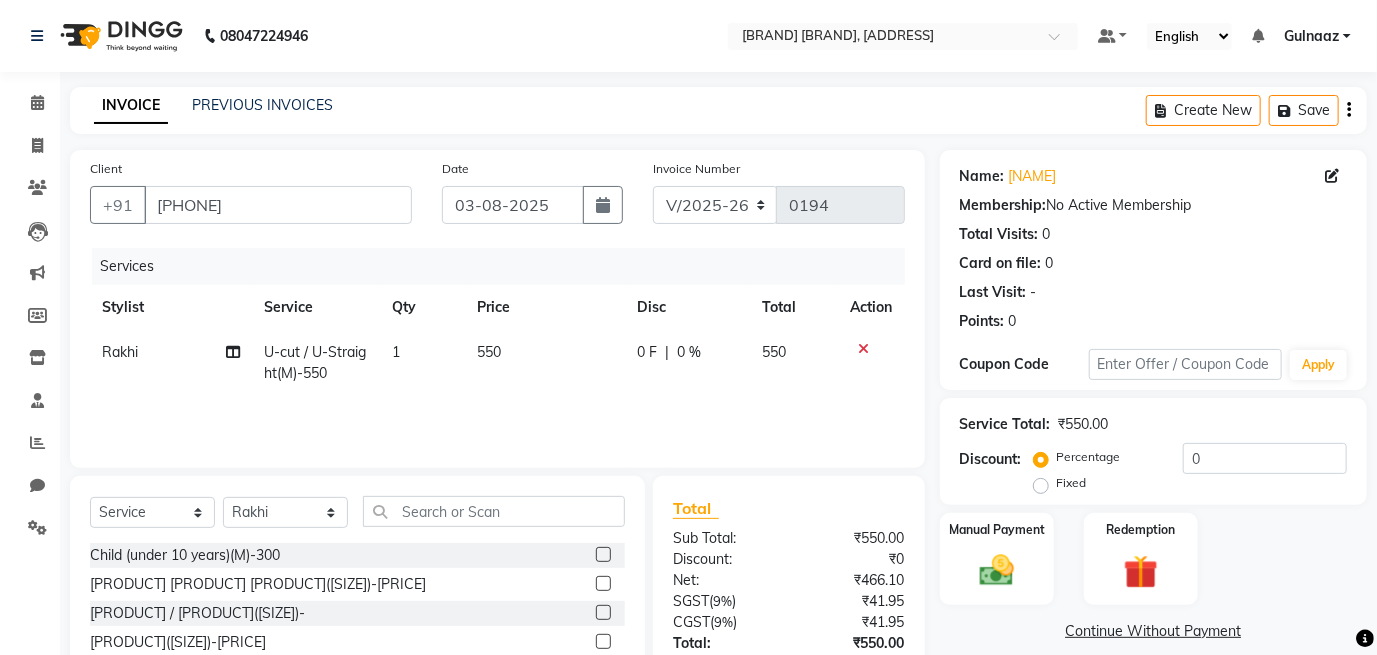 click on "550" 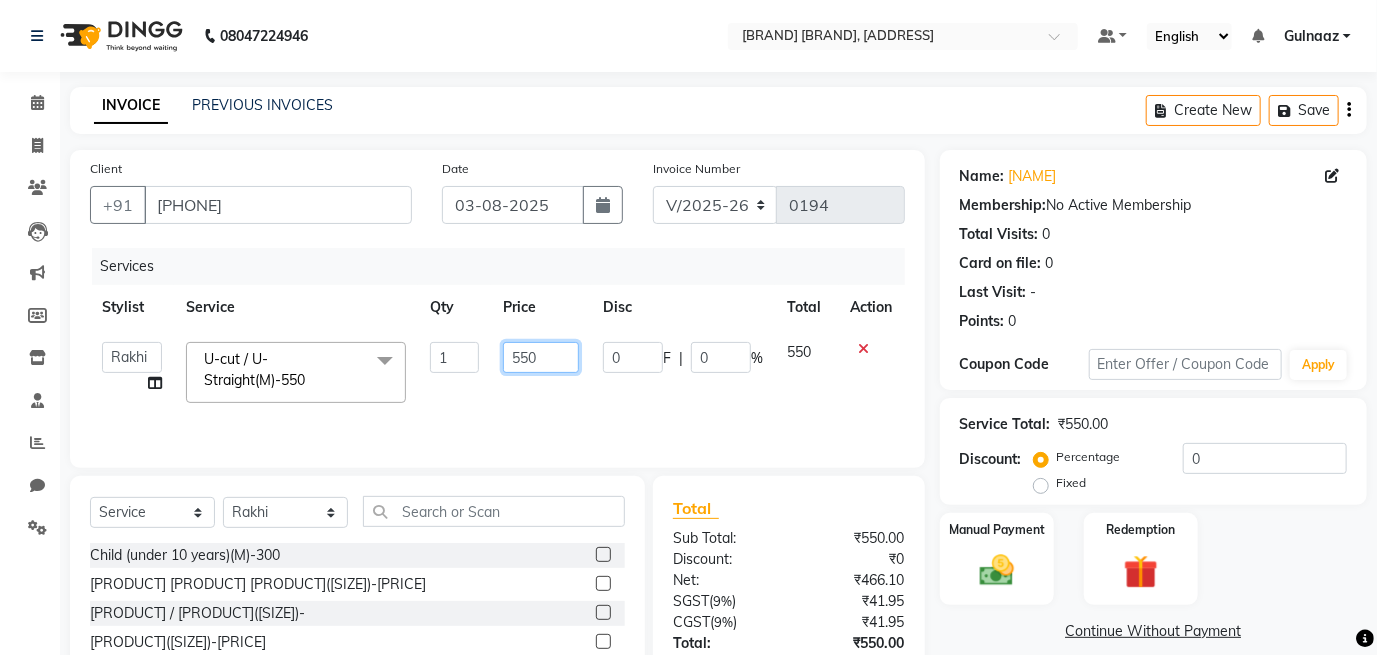 click on "550" 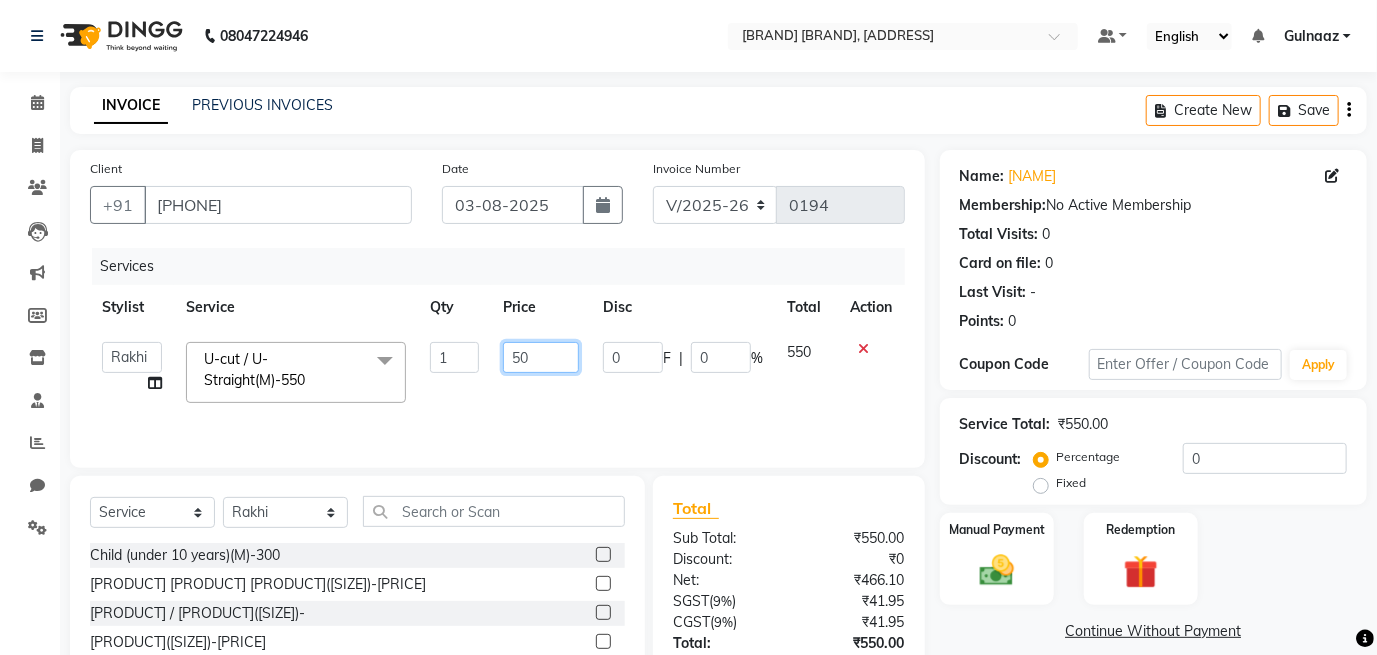 type on "500" 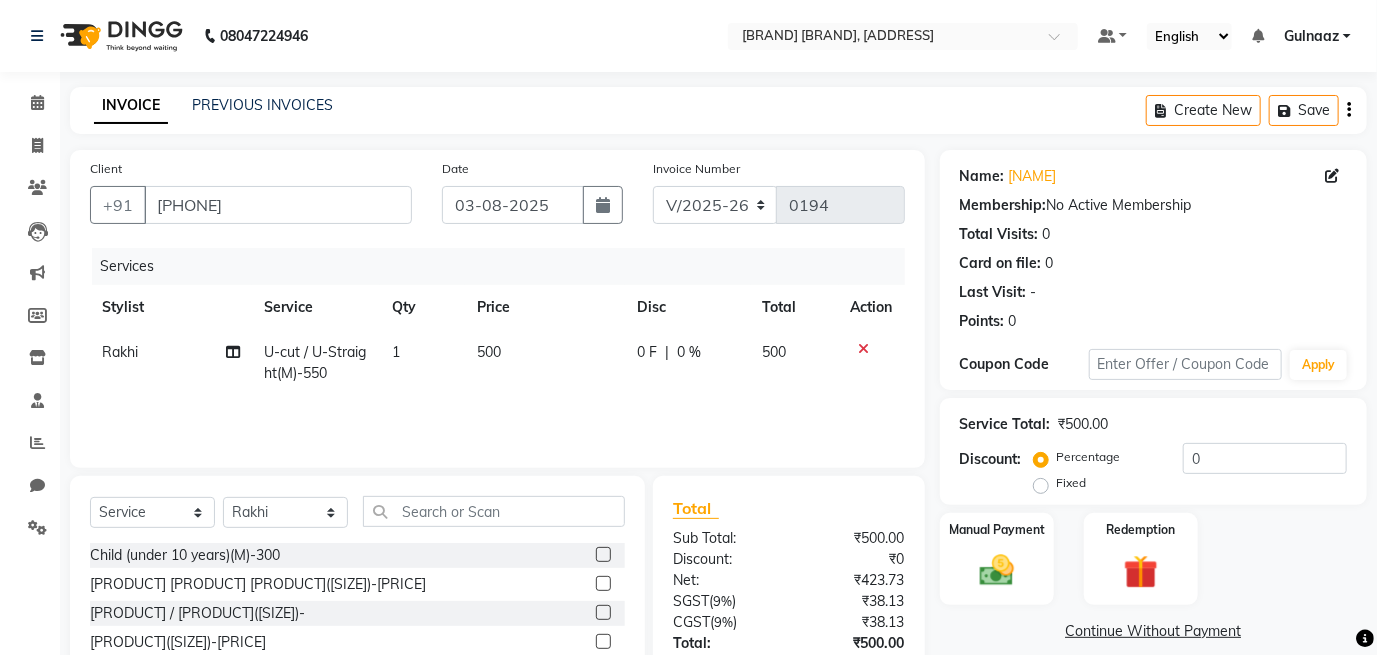 click on "0 F | 0 %" 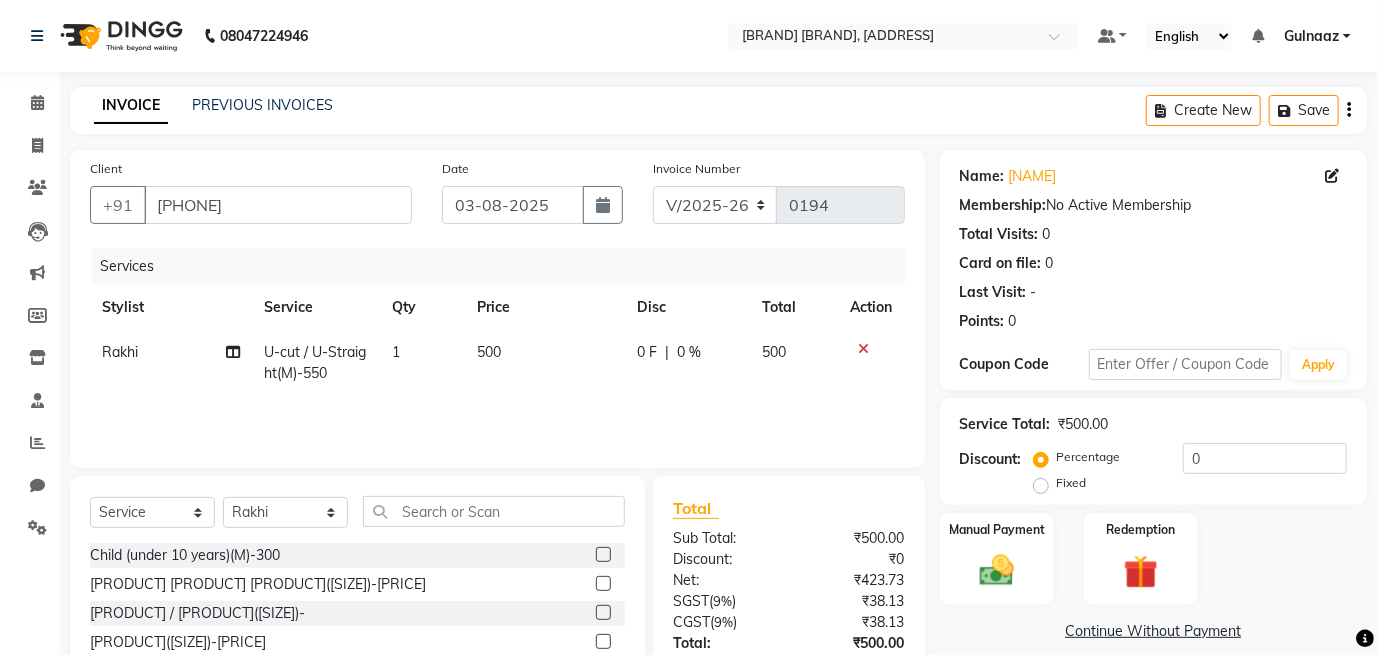select on "86131" 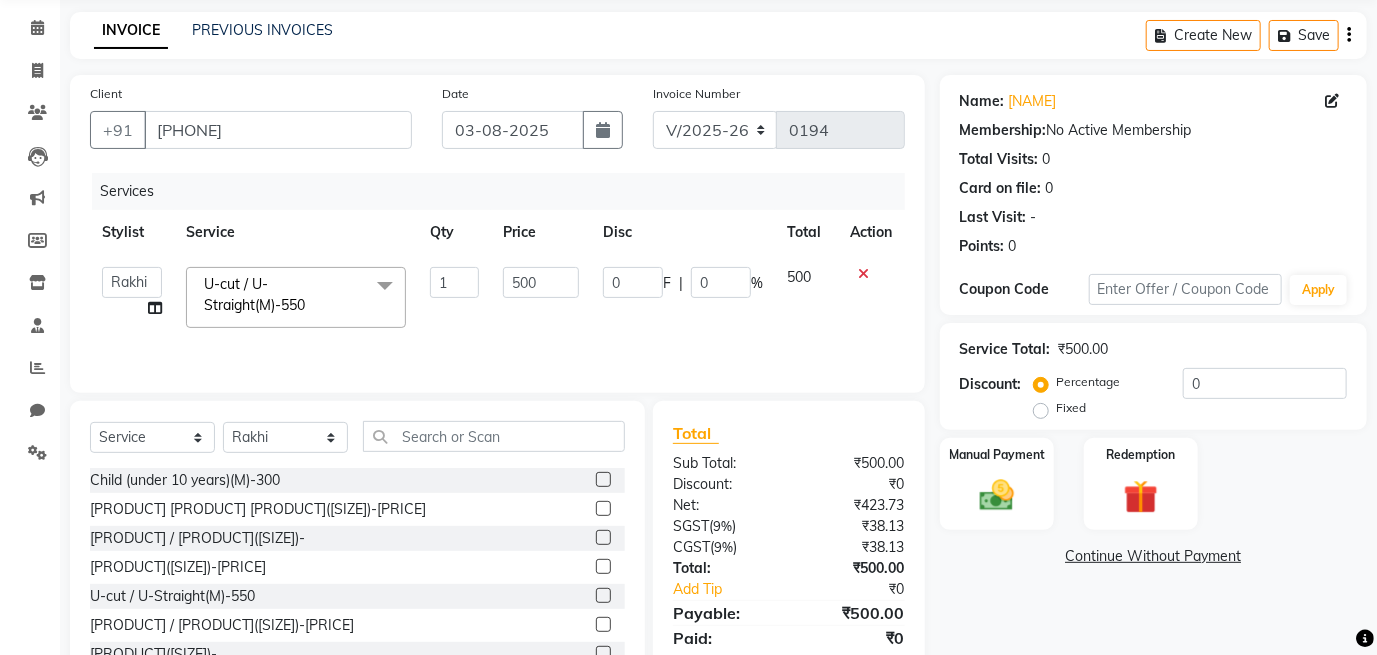 scroll, scrollTop: 93, scrollLeft: 0, axis: vertical 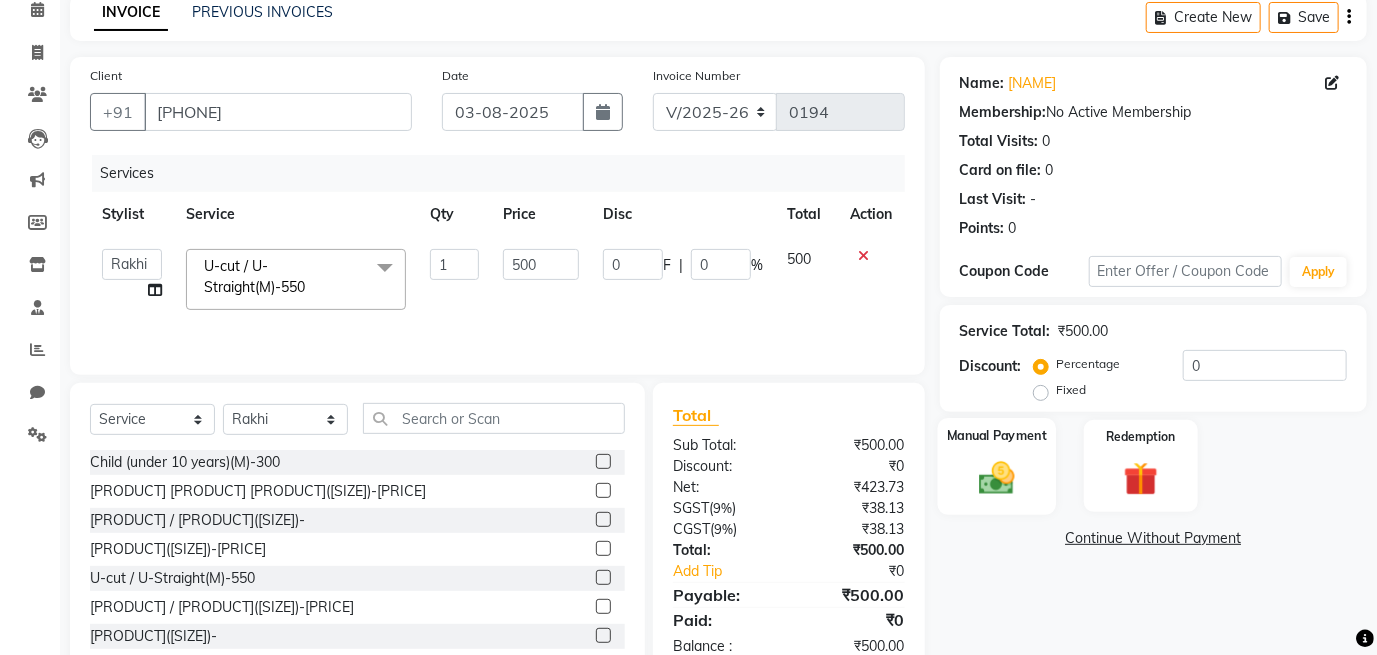 click on "Manual Payment" 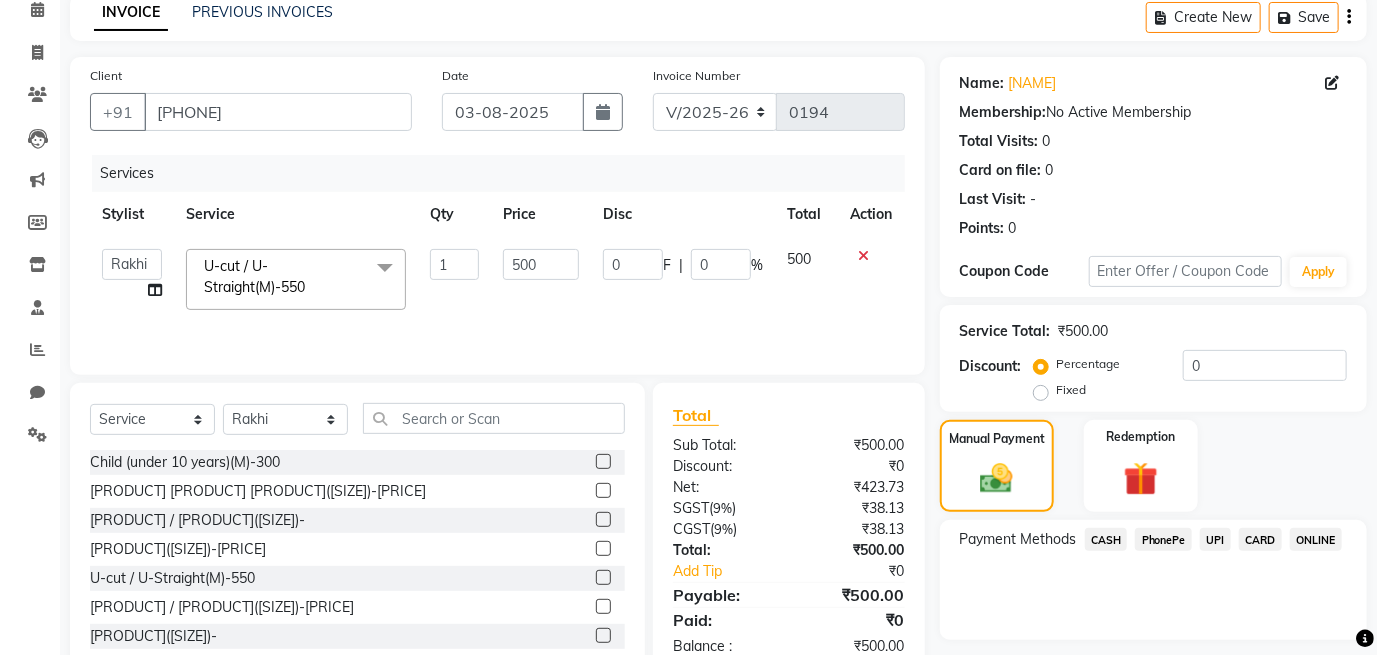 click on "PhonePe" 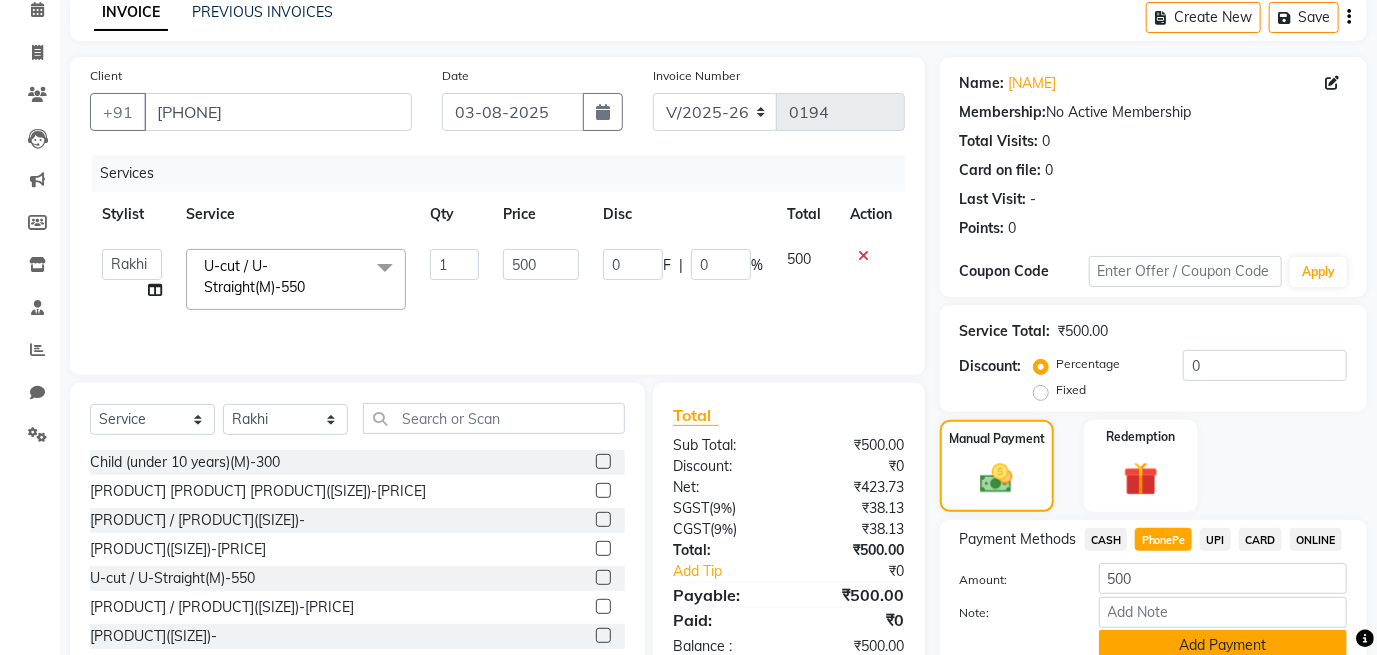 click on "Add Payment" 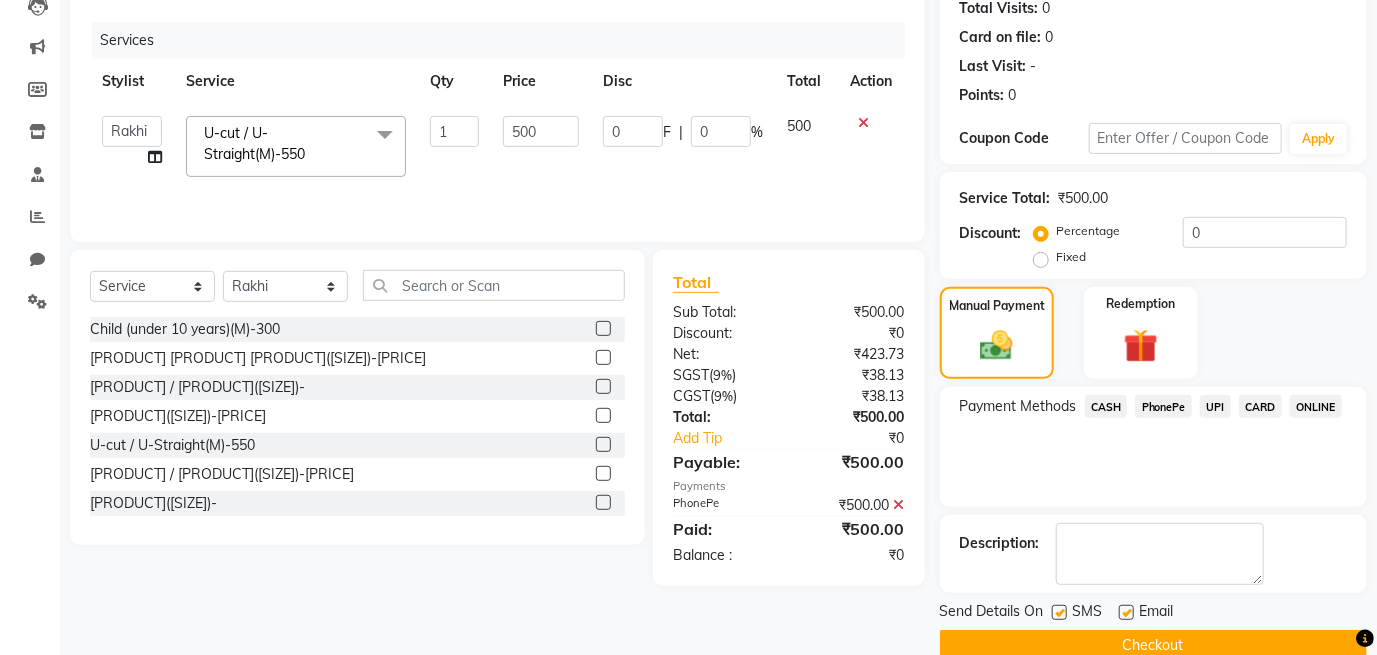 scroll, scrollTop: 260, scrollLeft: 0, axis: vertical 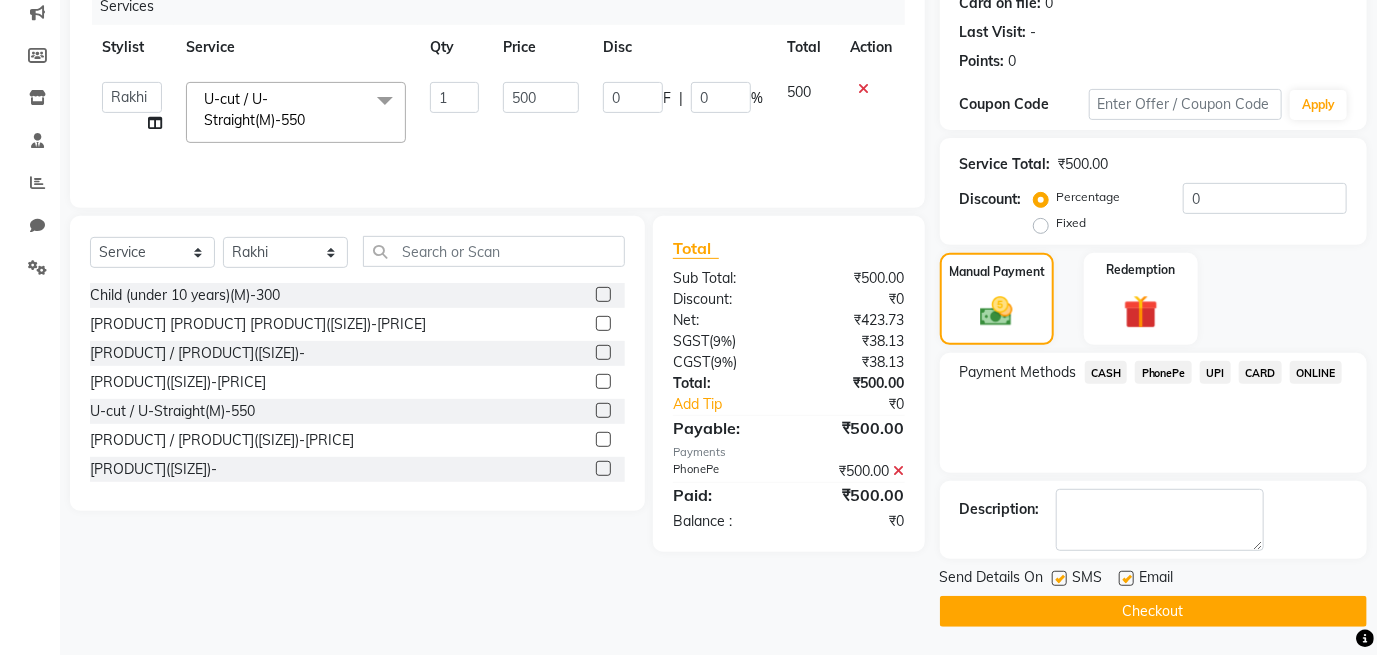 click 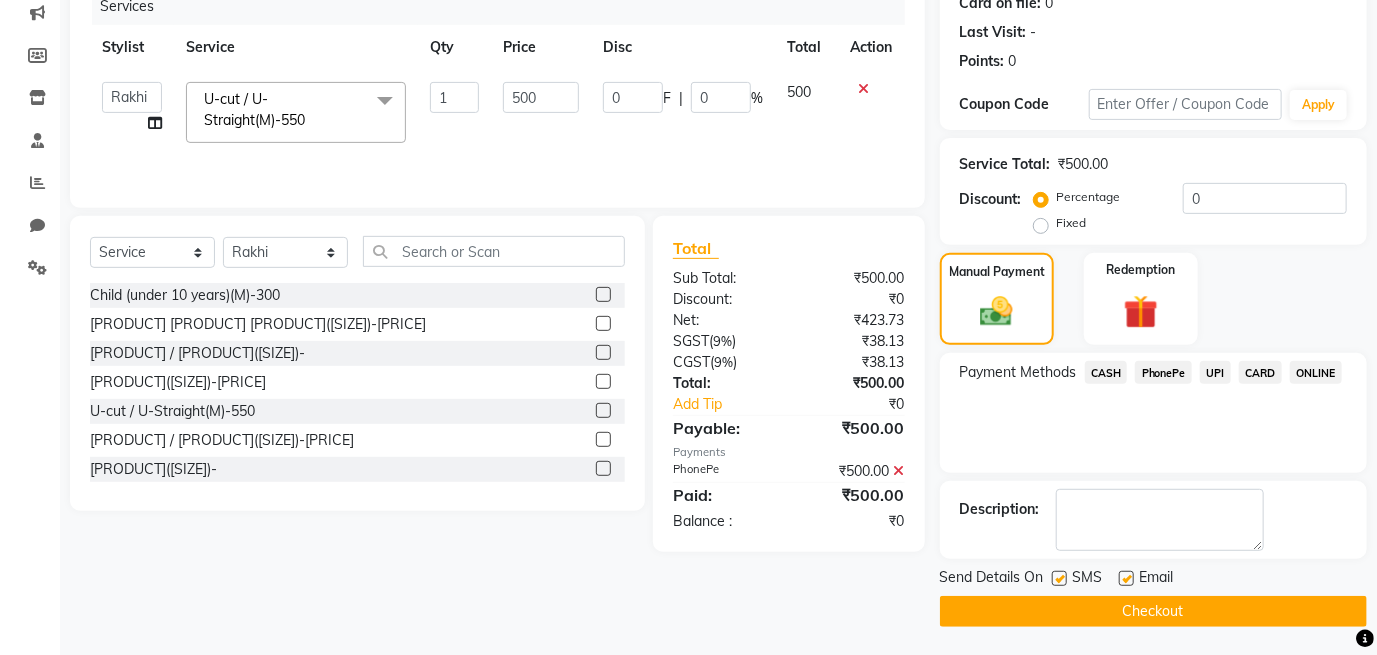 click at bounding box center [1125, 579] 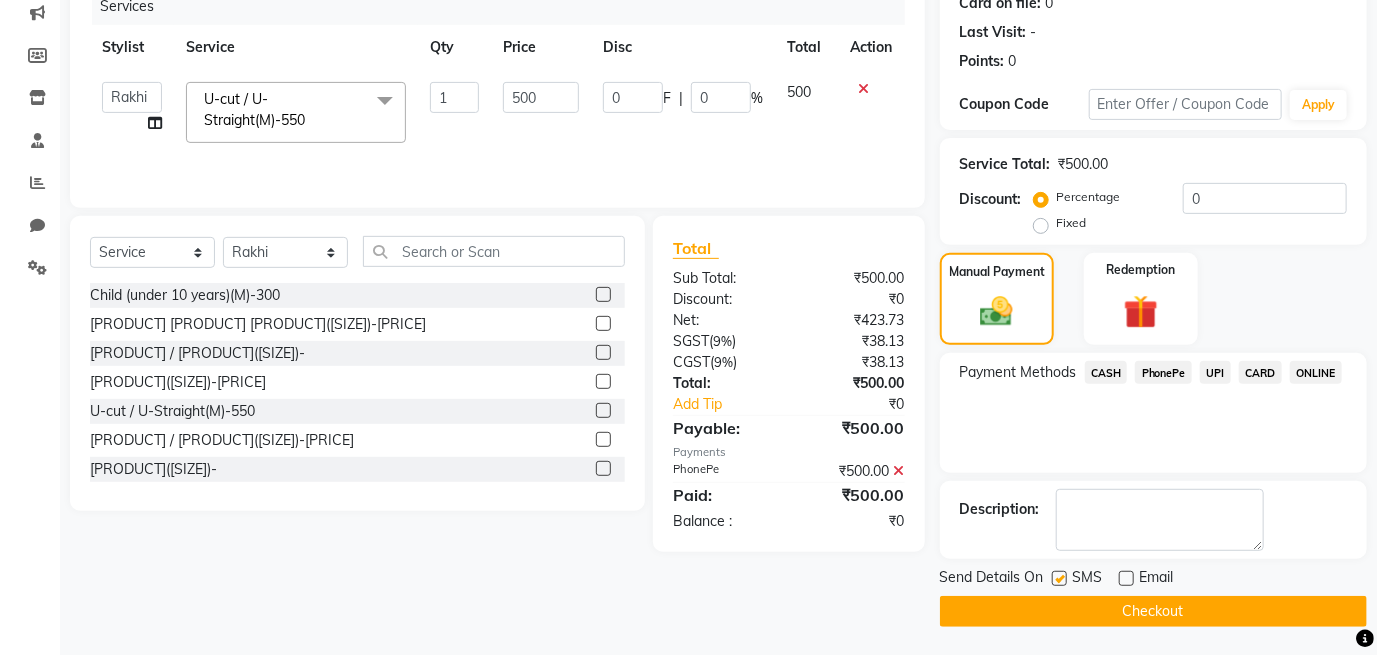 click on "Checkout" 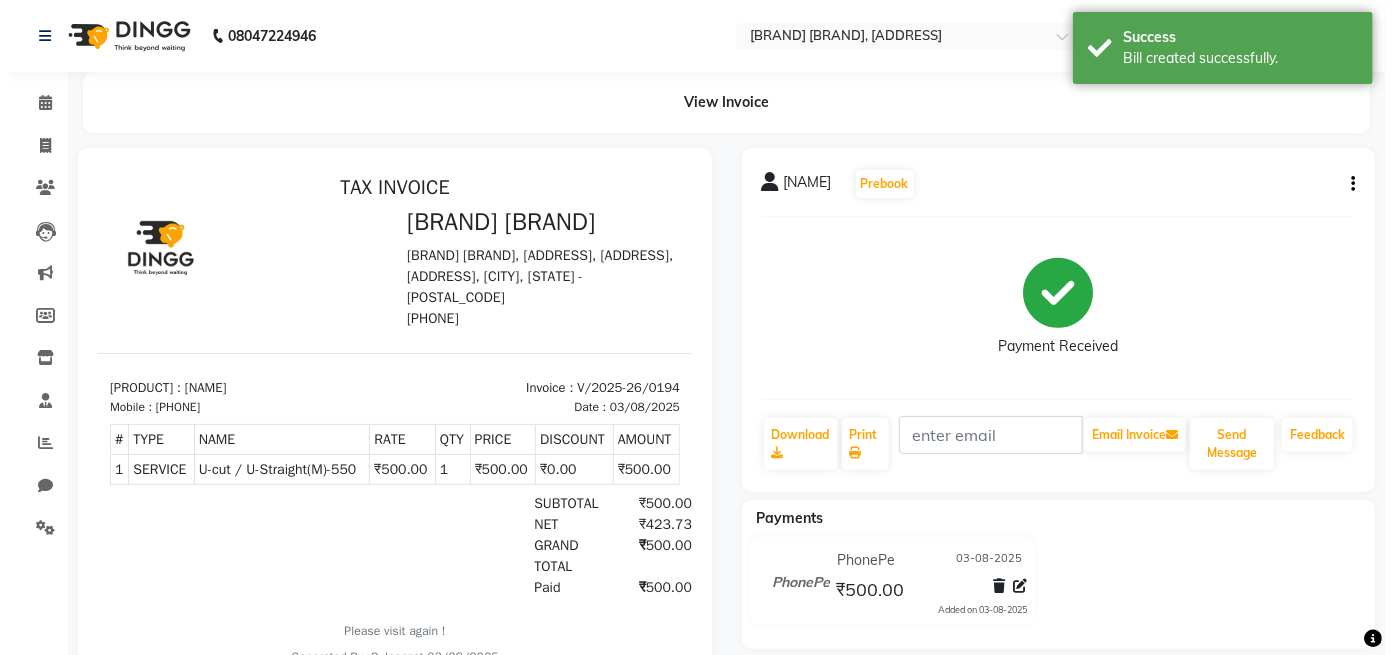 scroll, scrollTop: 0, scrollLeft: 0, axis: both 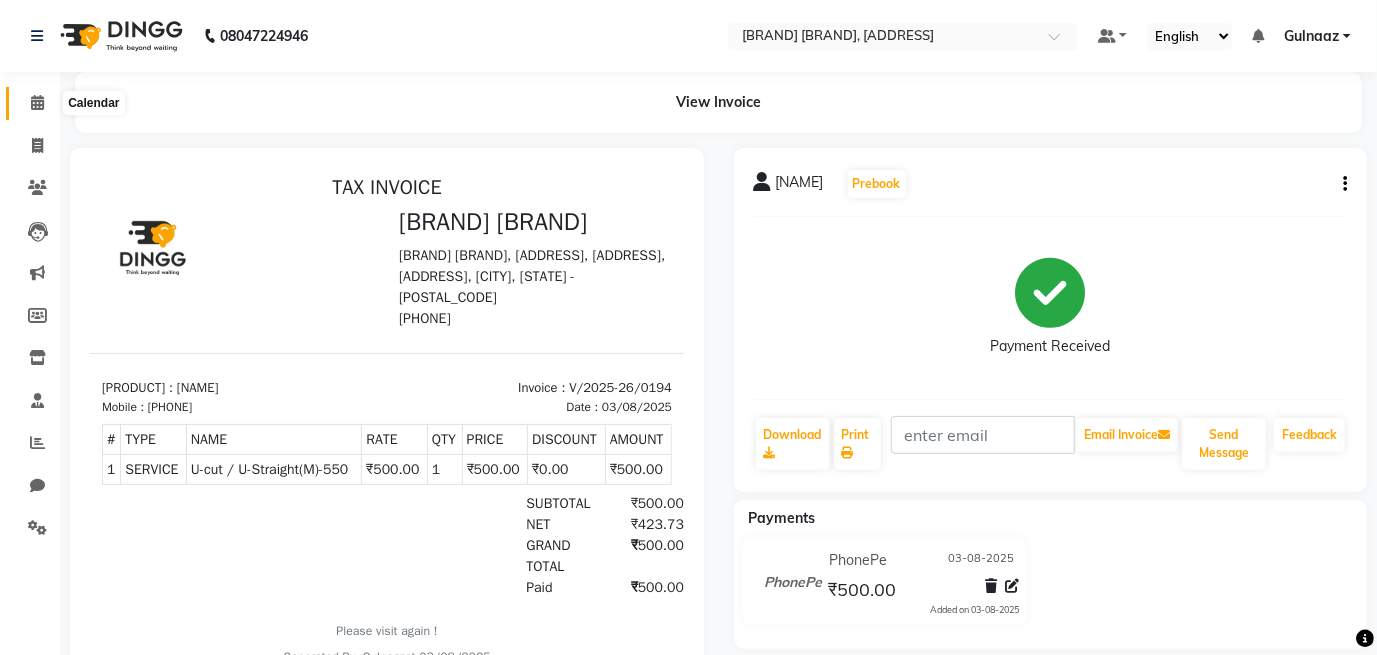 click 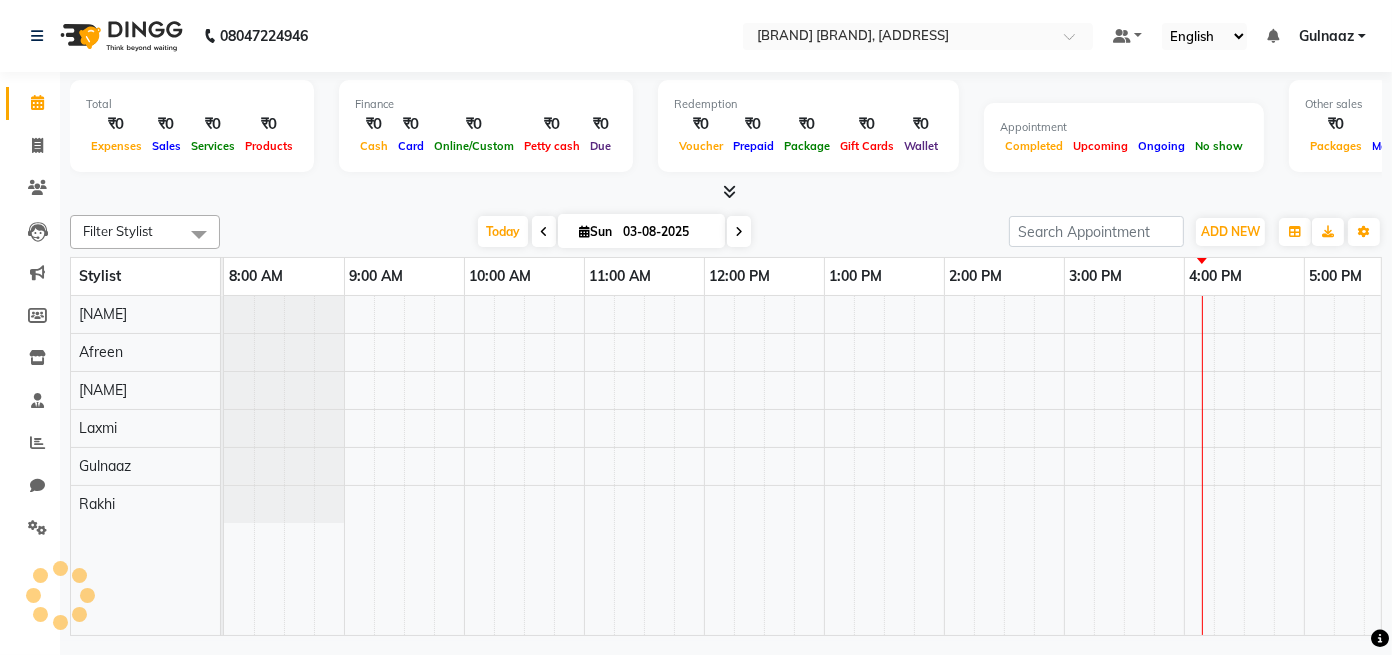 scroll, scrollTop: 0, scrollLeft: 0, axis: both 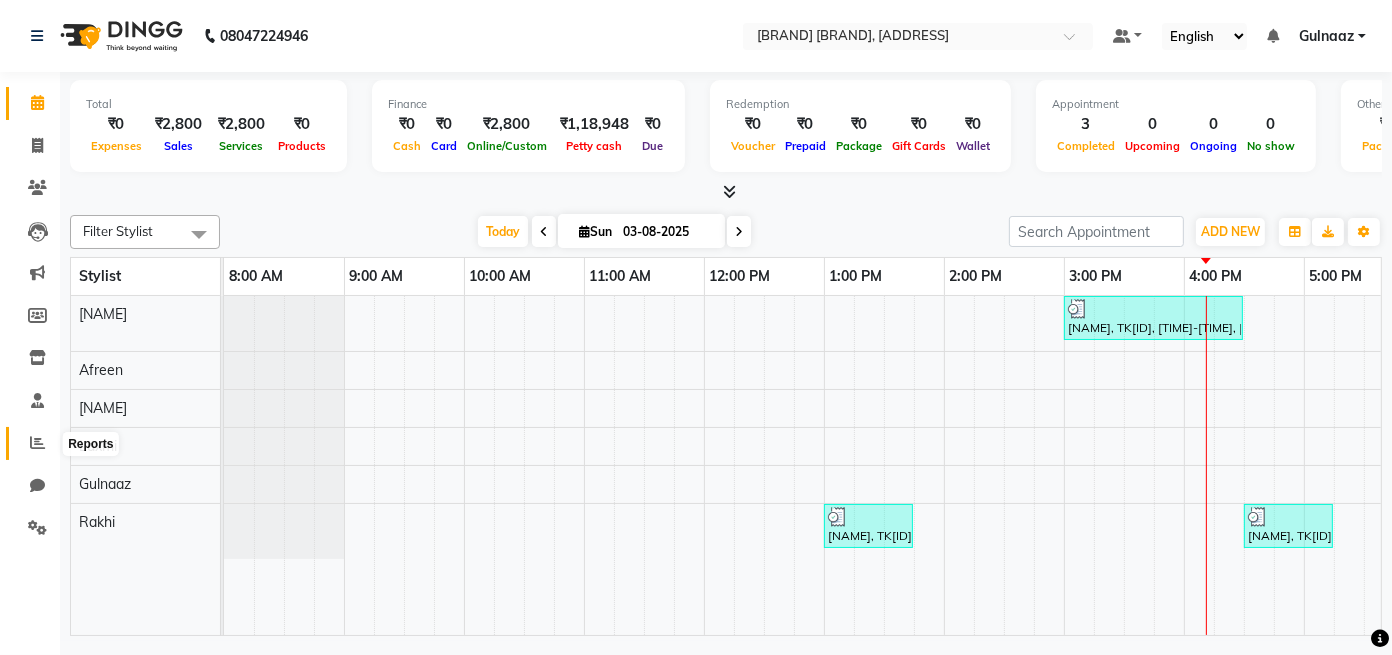 click 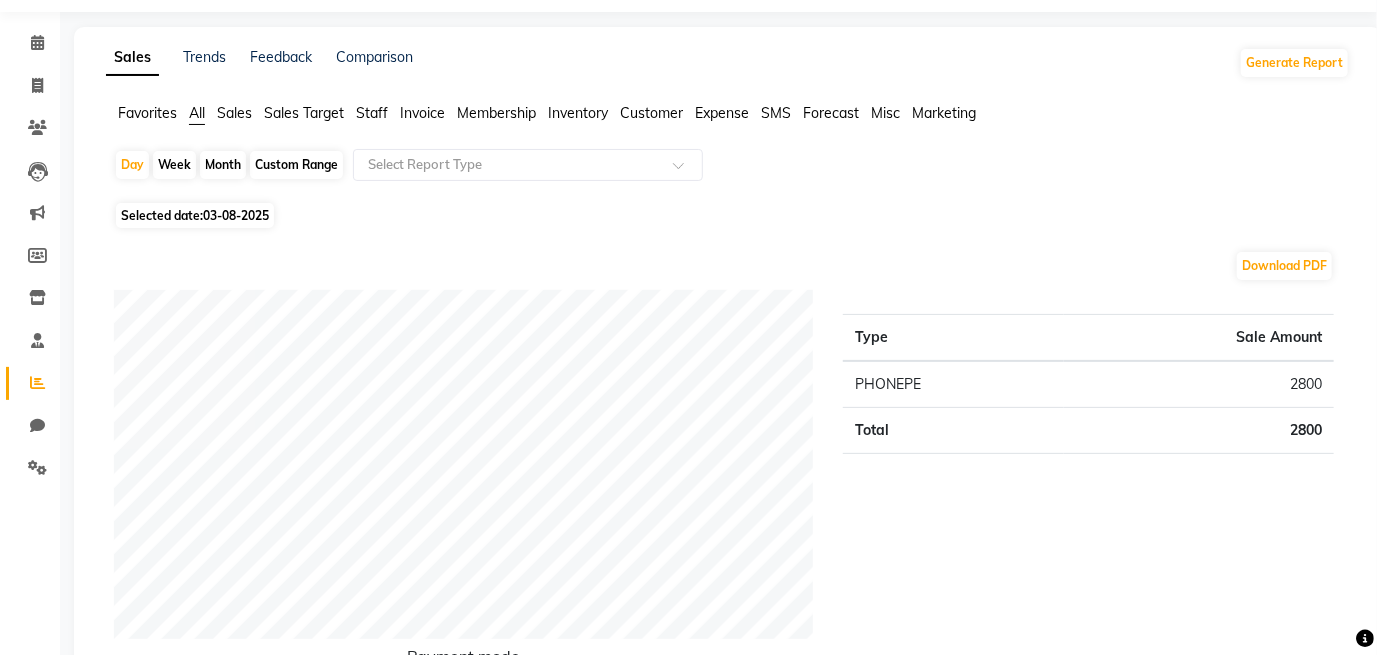 scroll, scrollTop: 80, scrollLeft: 0, axis: vertical 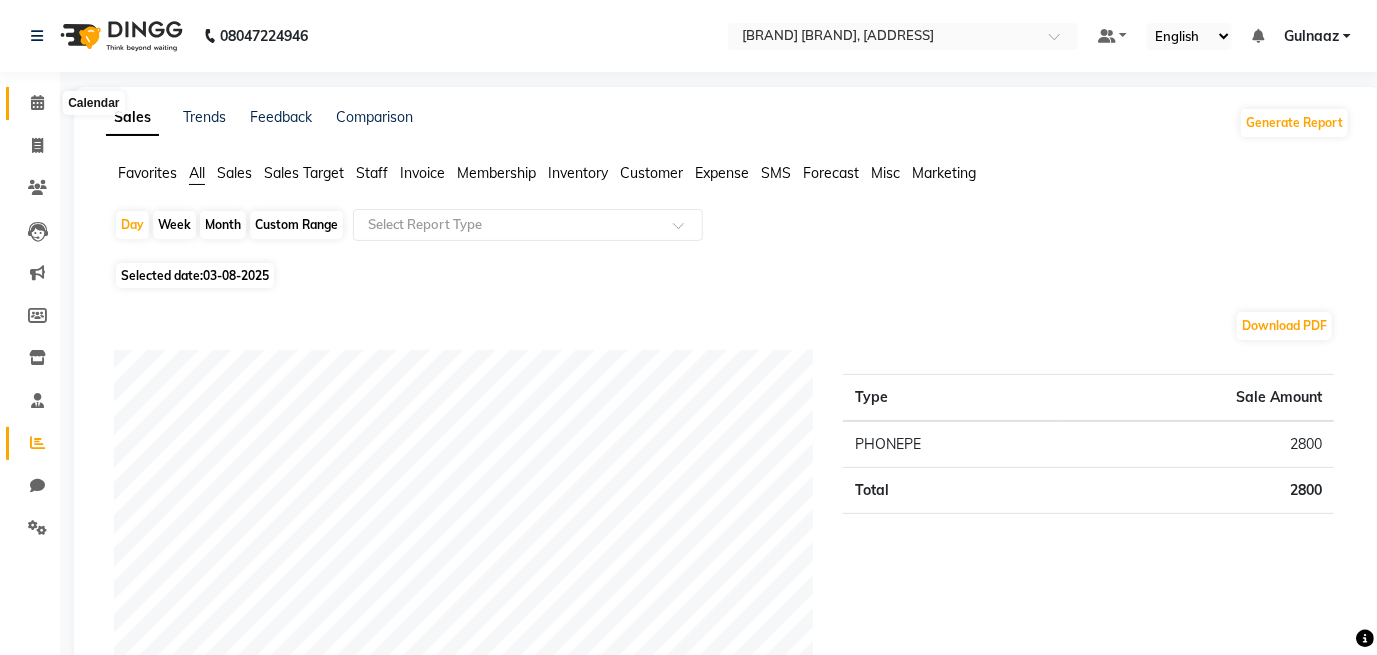 click 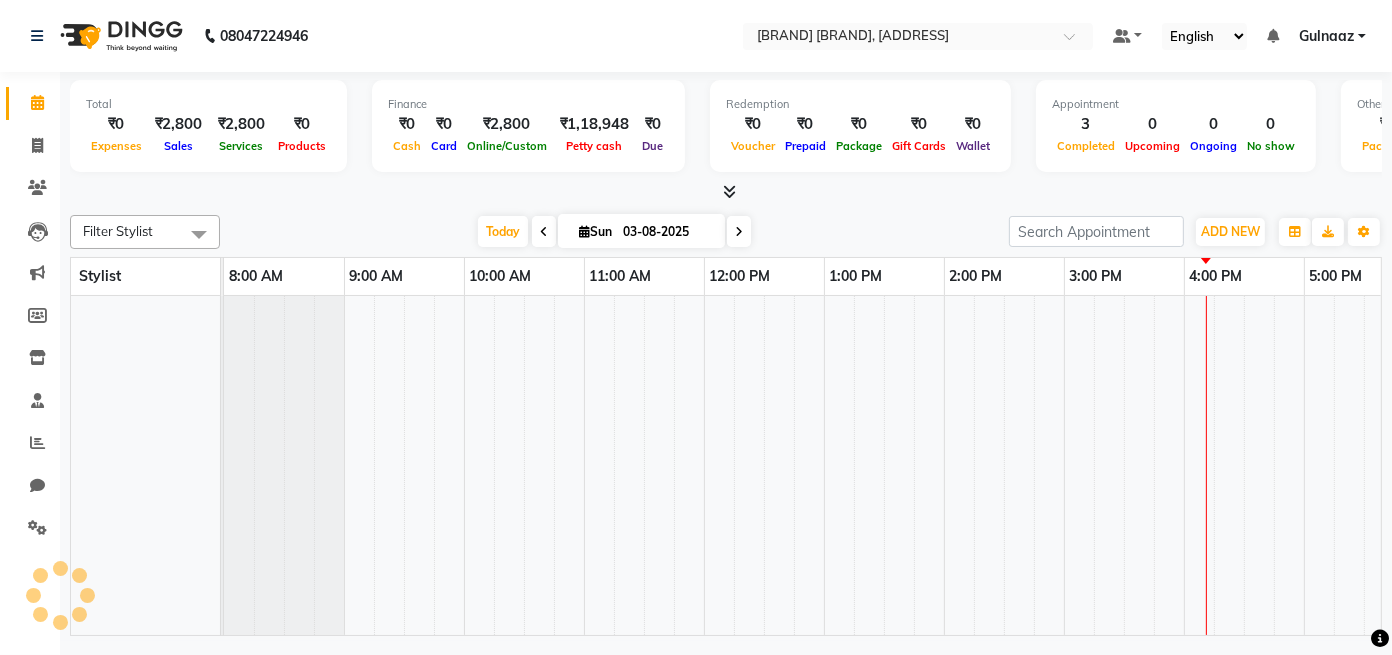 scroll, scrollTop: 0, scrollLeft: 0, axis: both 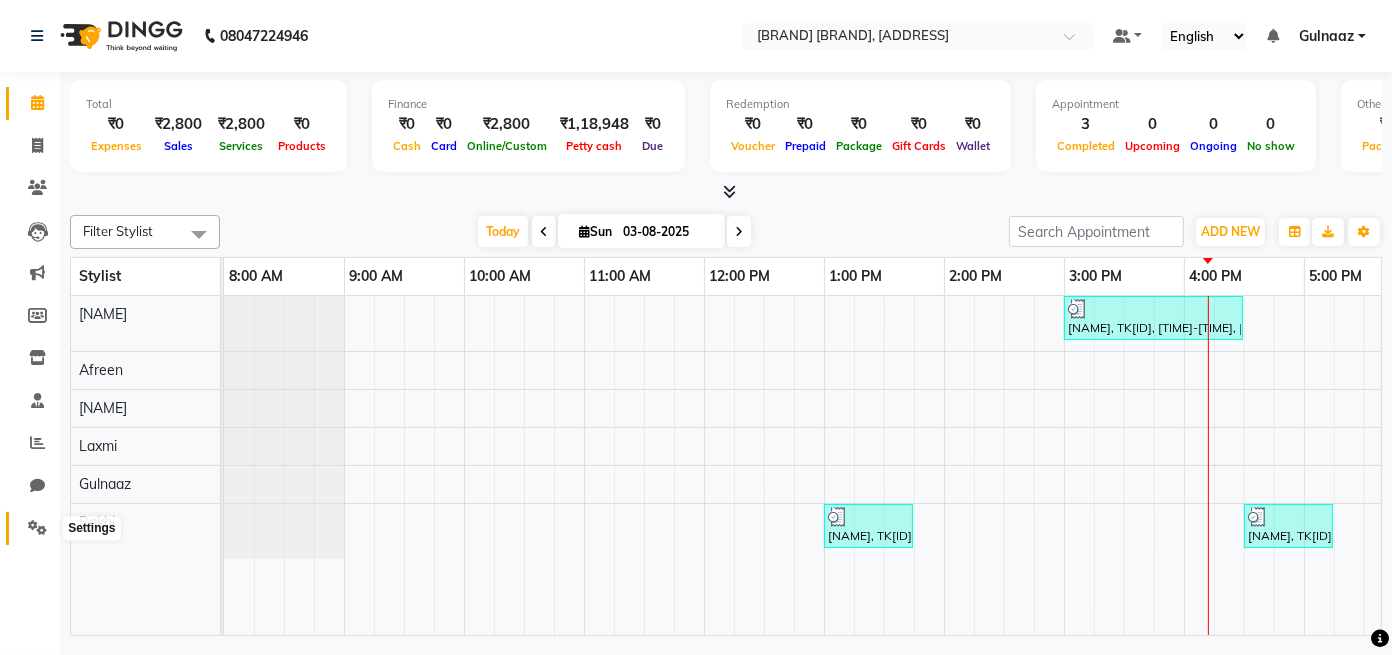 click 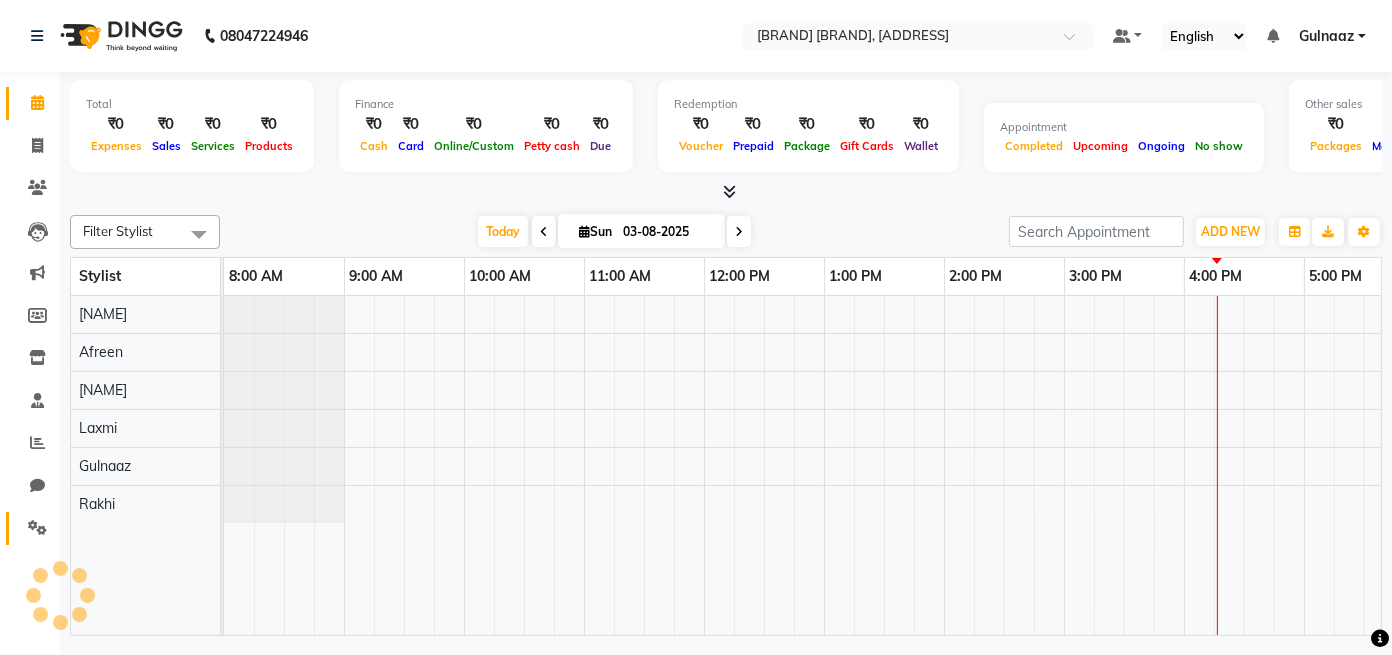 scroll, scrollTop: 0, scrollLeft: 0, axis: both 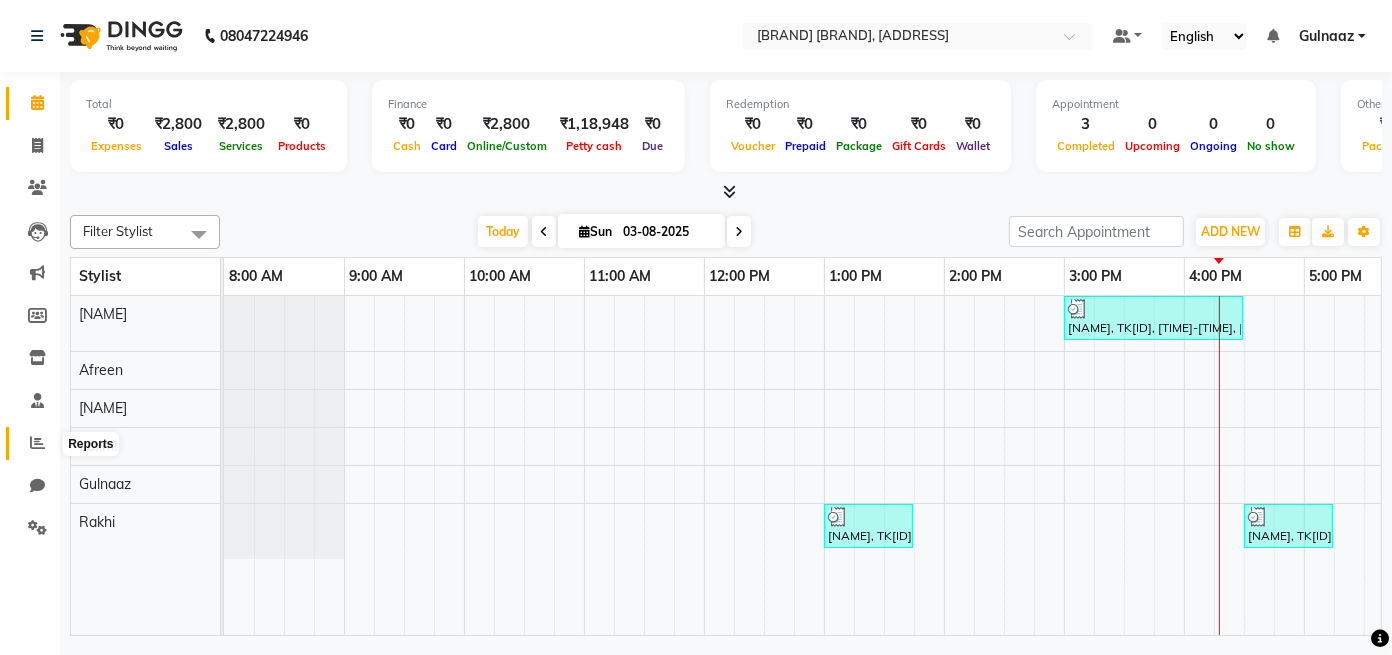 click 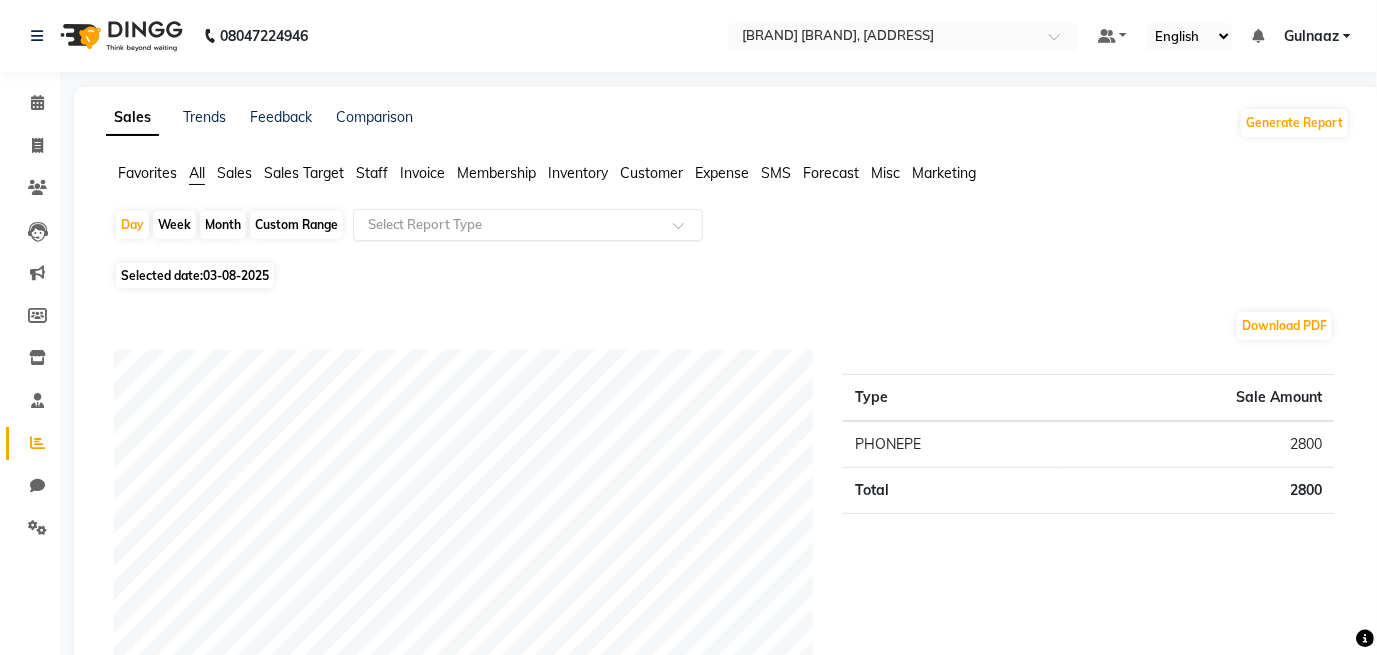 click 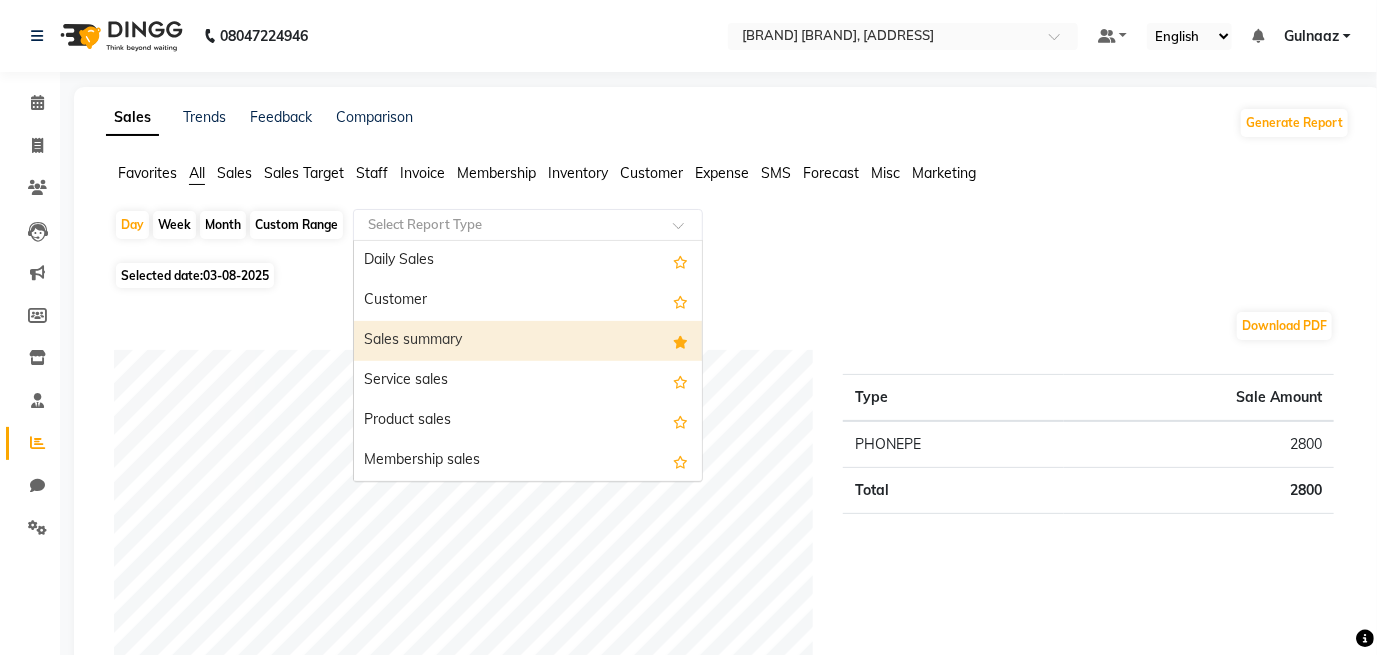 click on "Sales summary" at bounding box center (528, 341) 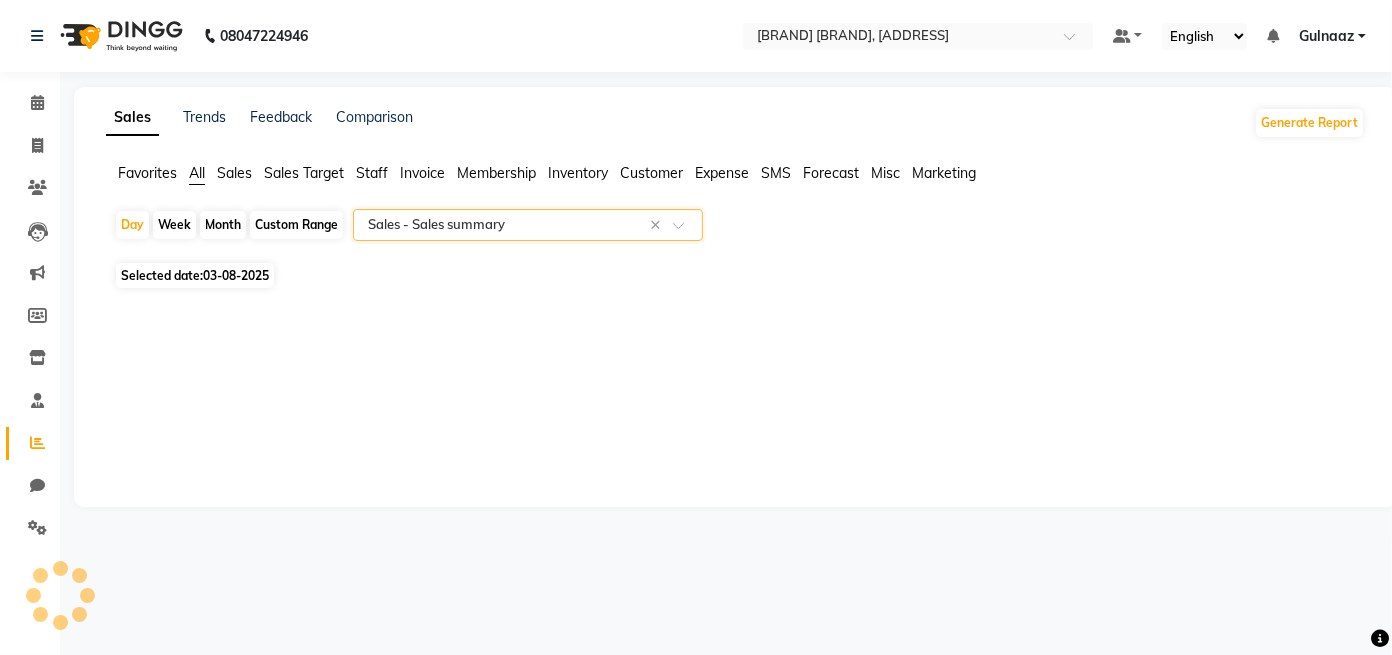 select on "full_report" 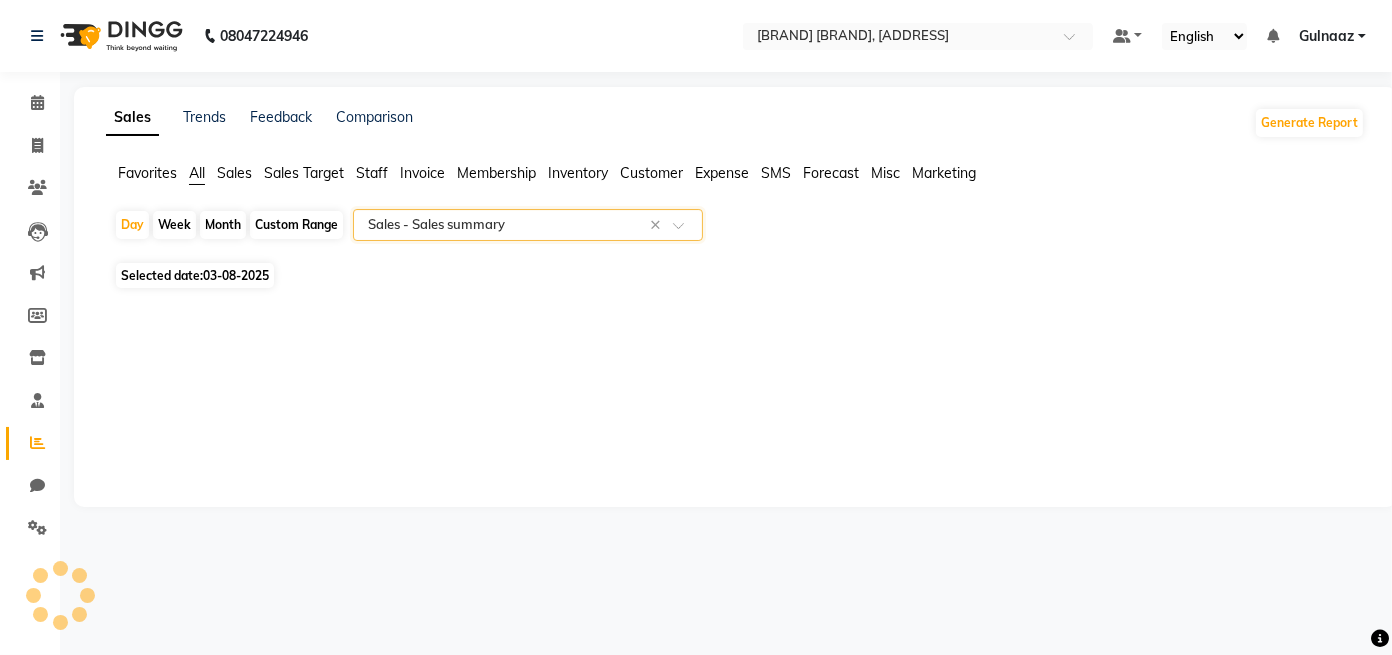 select on "csv" 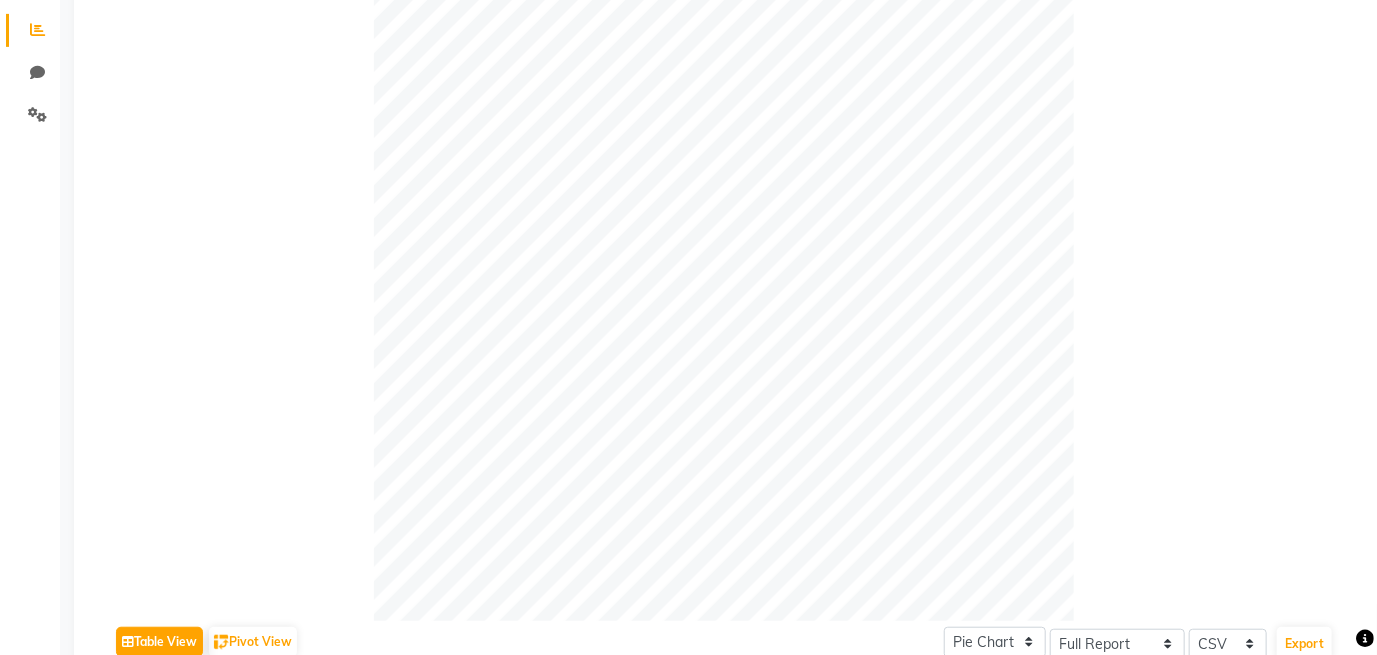 scroll, scrollTop: 573, scrollLeft: 0, axis: vertical 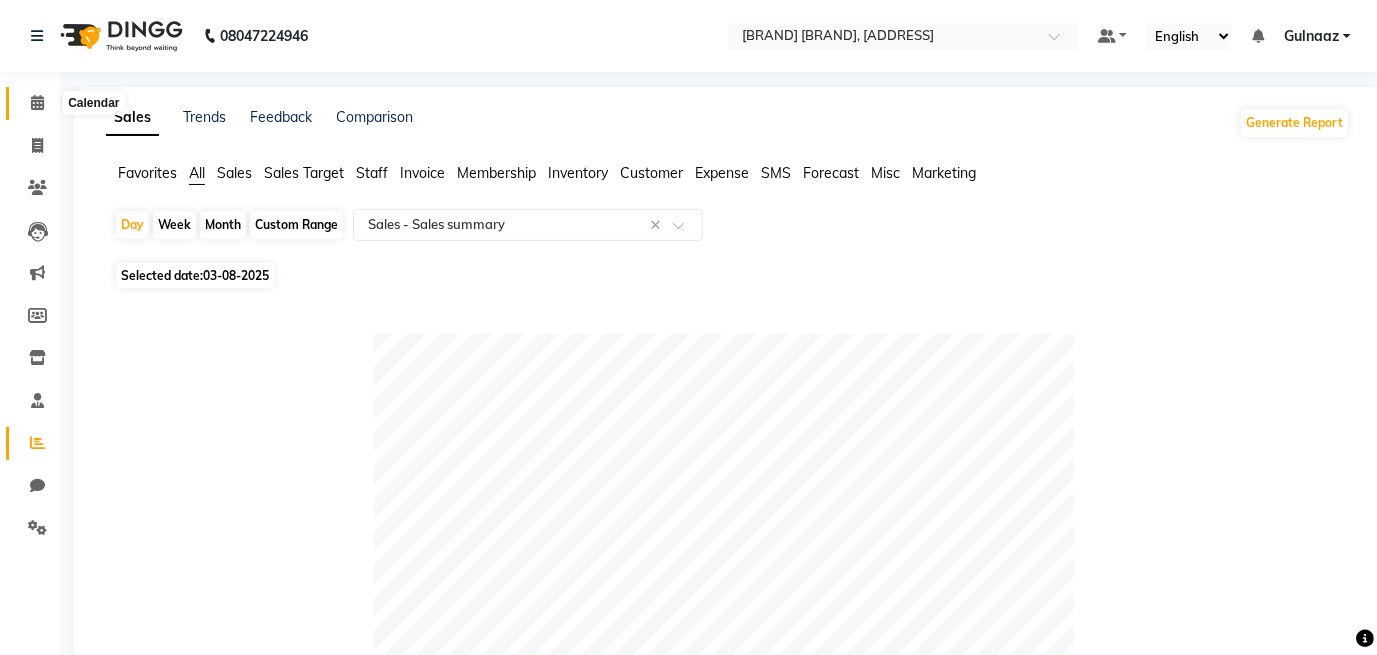 click 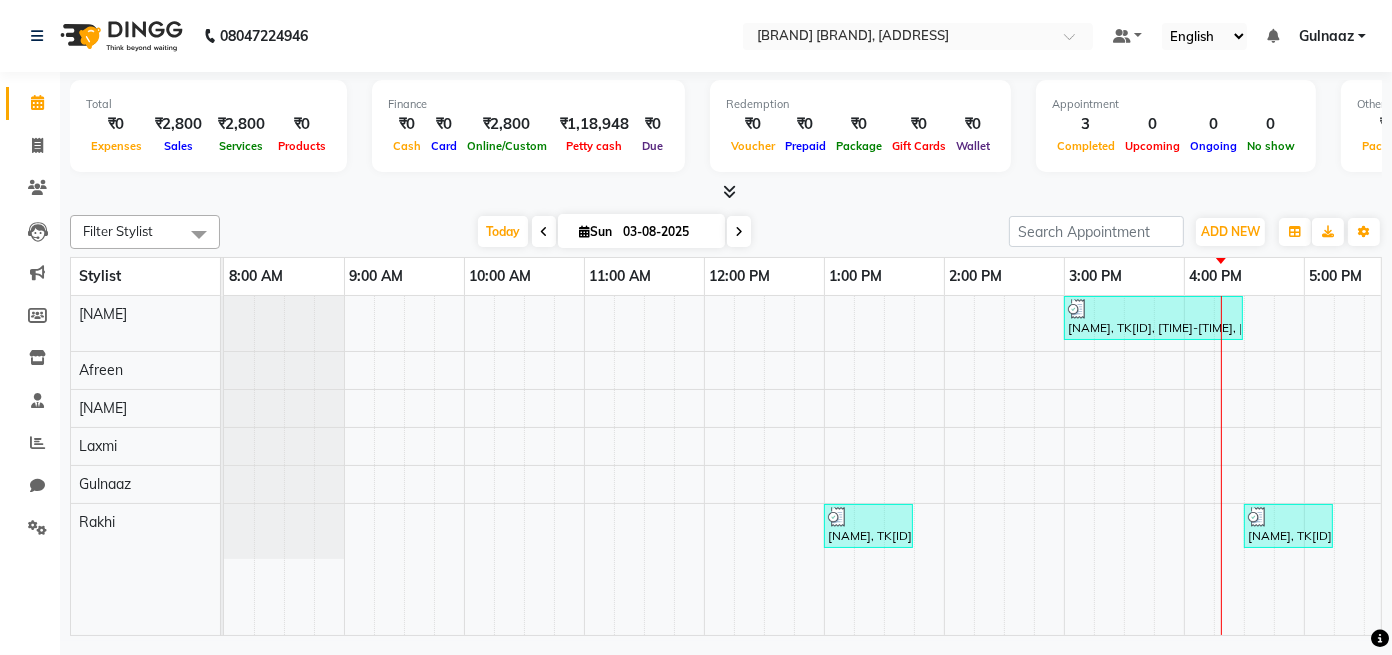 scroll, scrollTop: 0, scrollLeft: 22, axis: horizontal 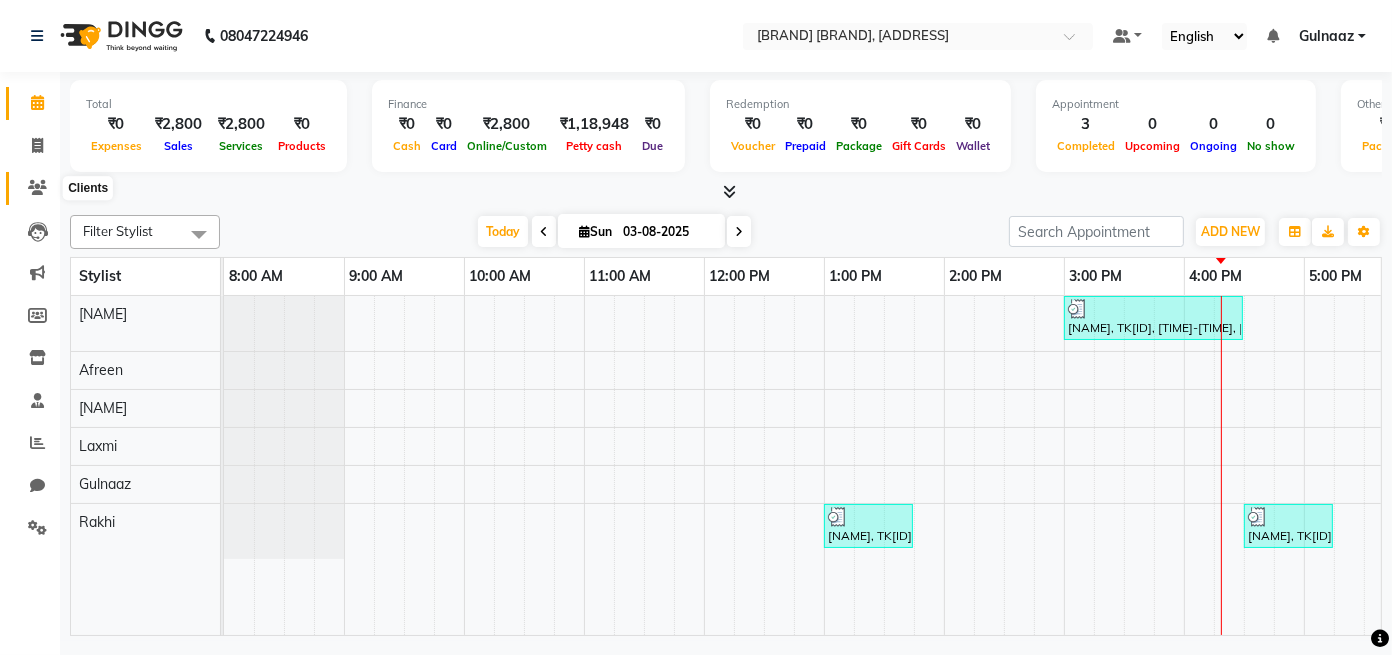 click 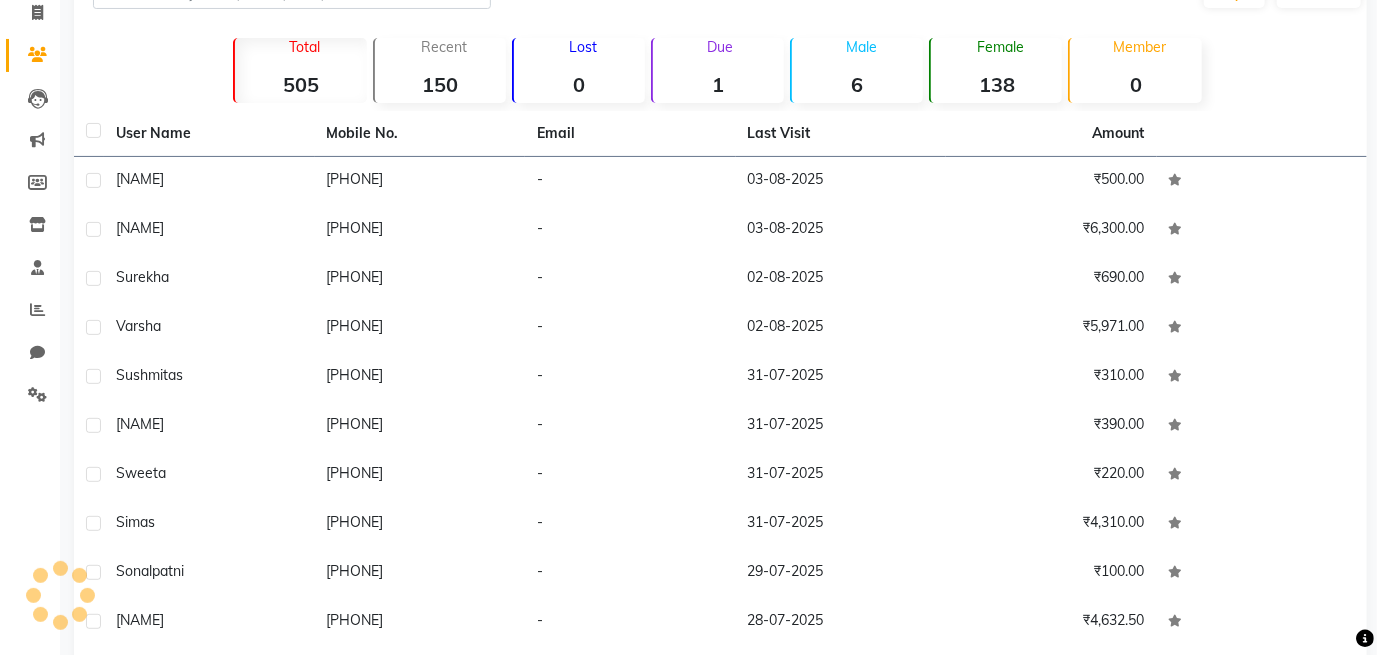 scroll, scrollTop: 210, scrollLeft: 0, axis: vertical 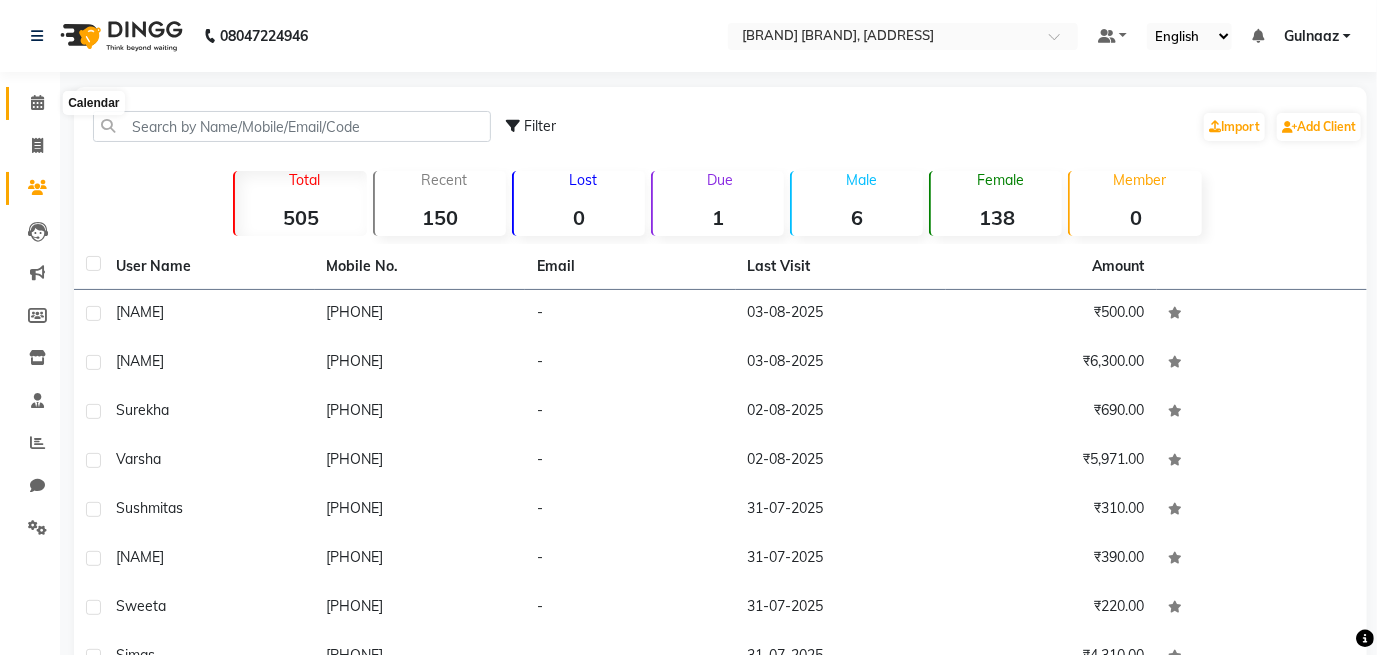 click 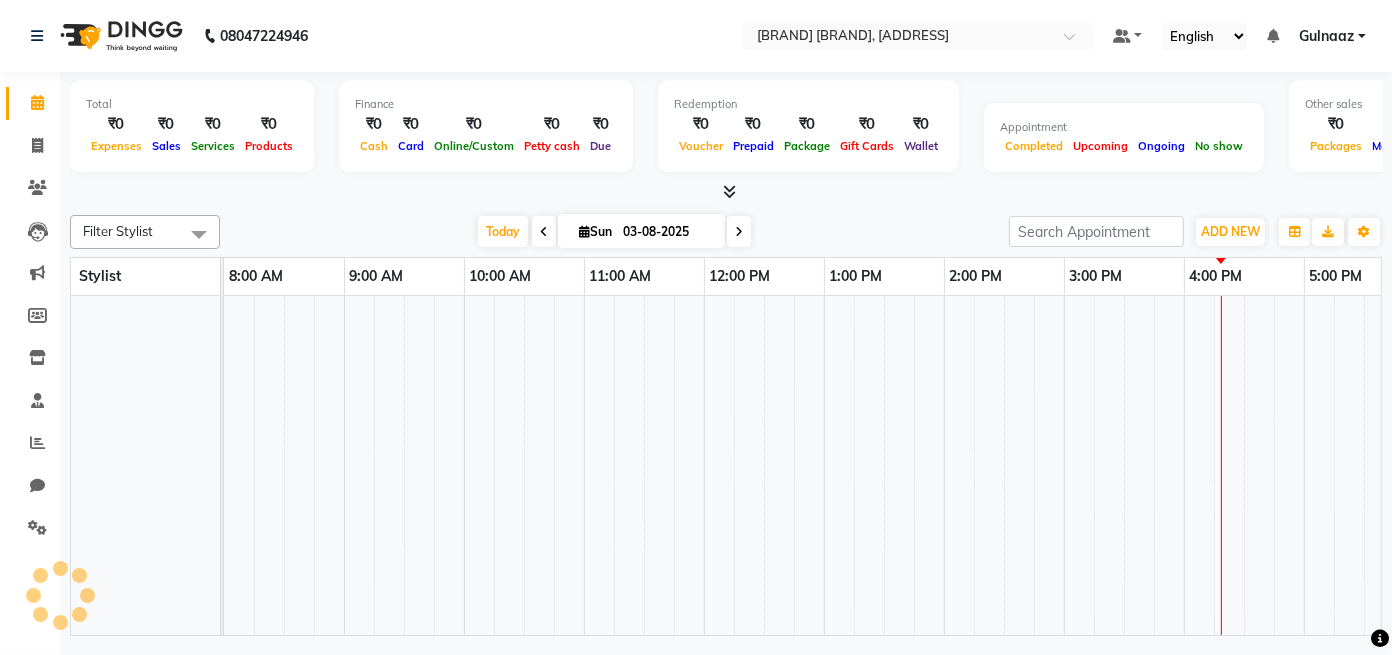 scroll, scrollTop: 0, scrollLeft: 0, axis: both 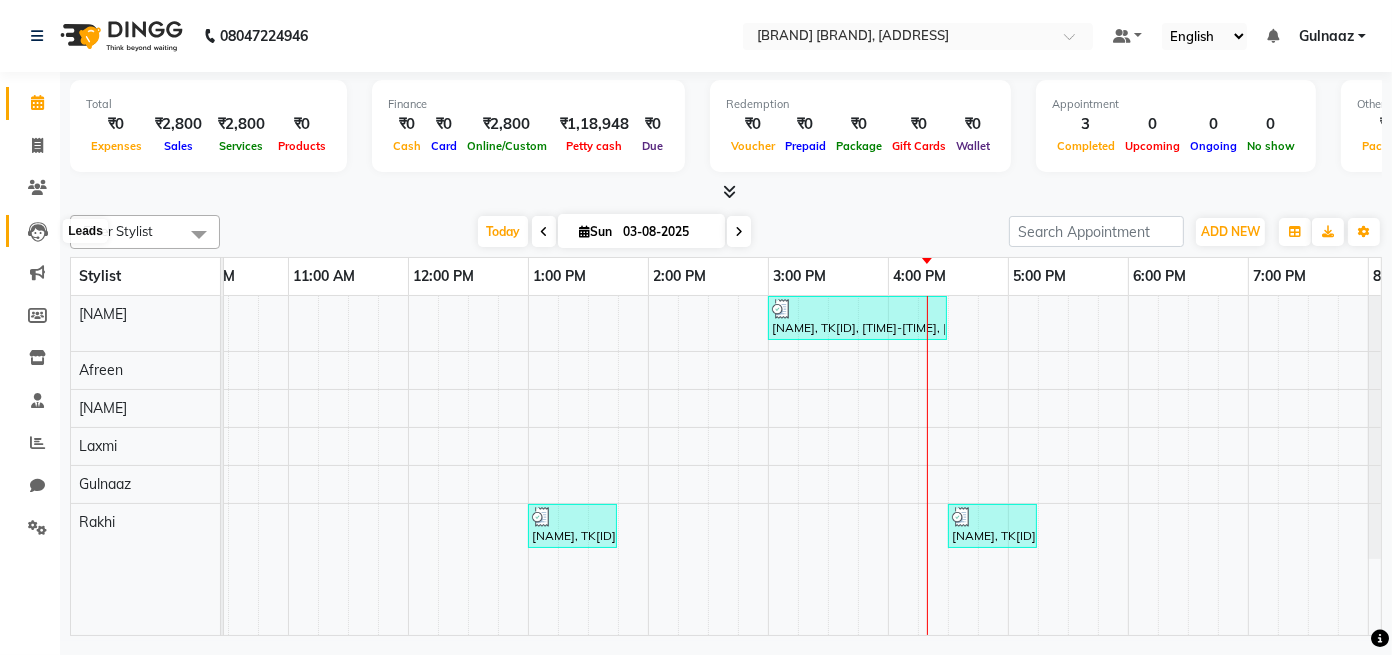 click 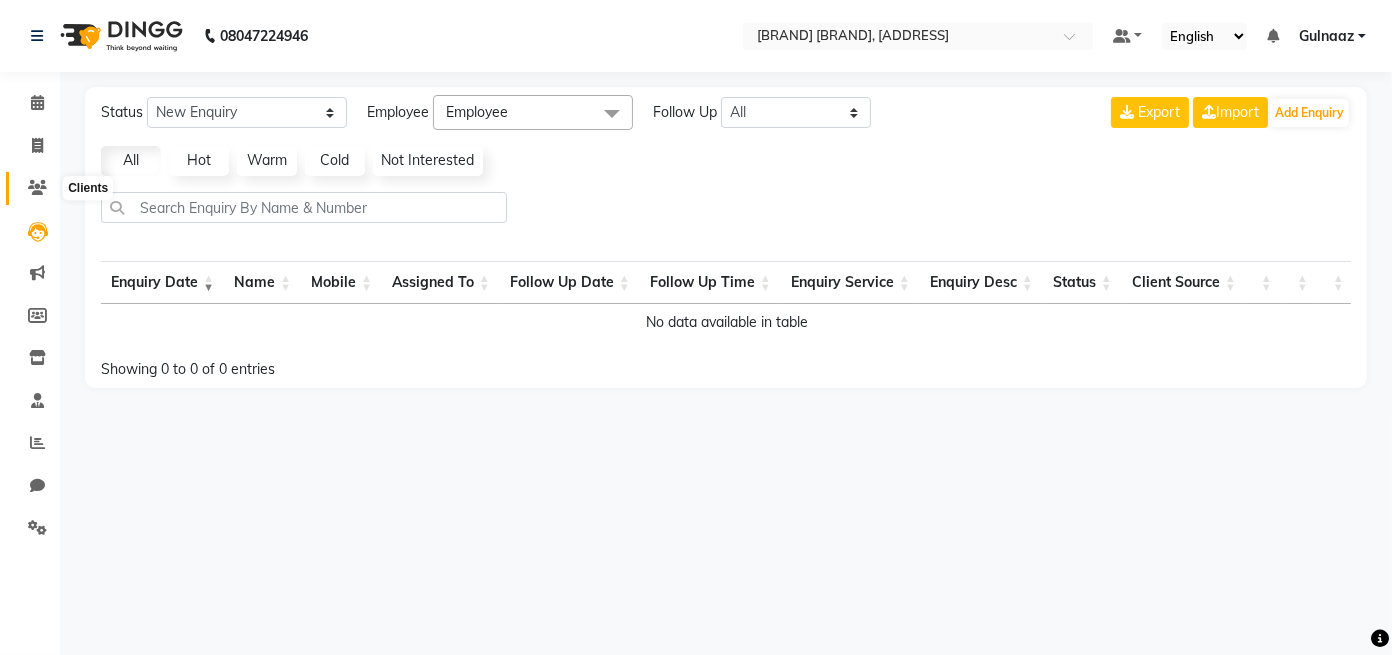 click 